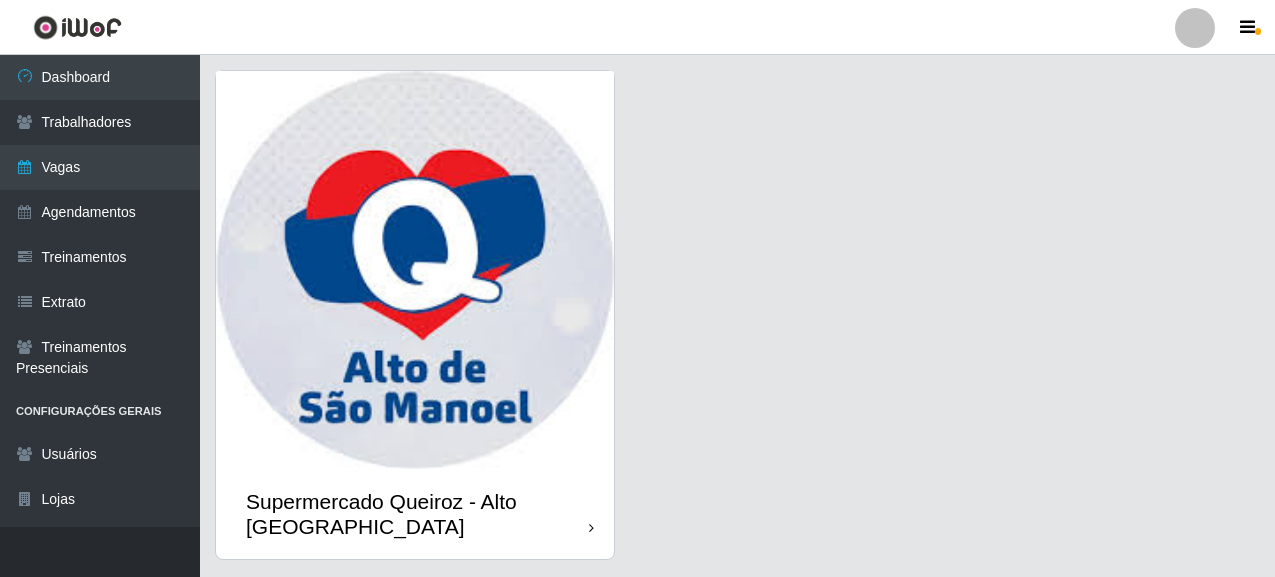 scroll, scrollTop: 0, scrollLeft: 0, axis: both 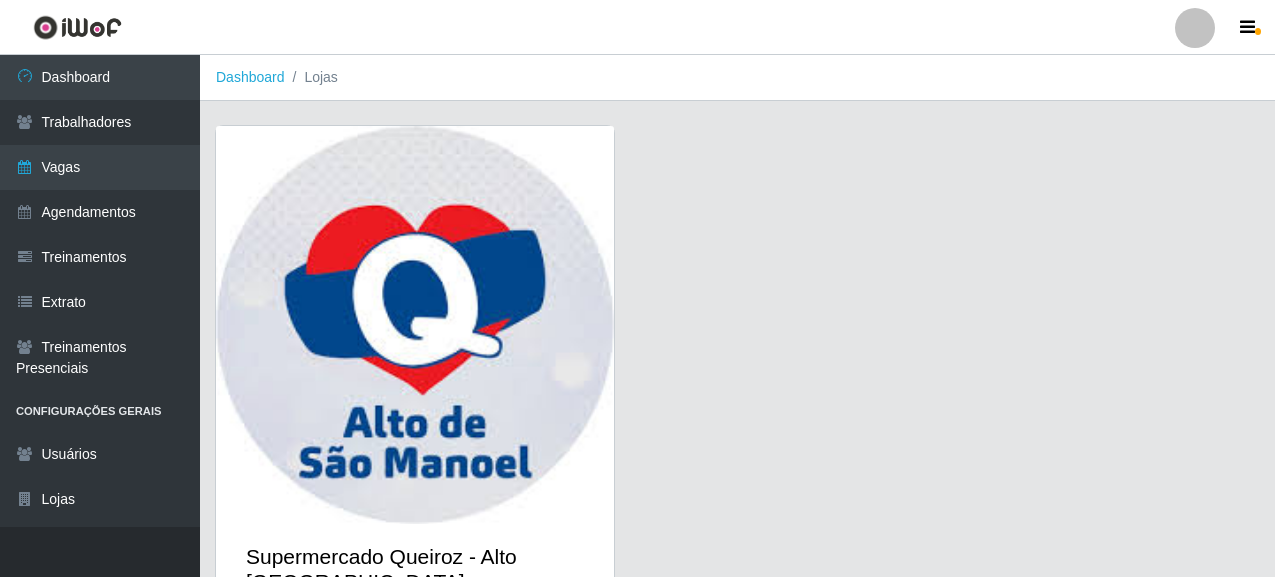click at bounding box center [1195, 28] 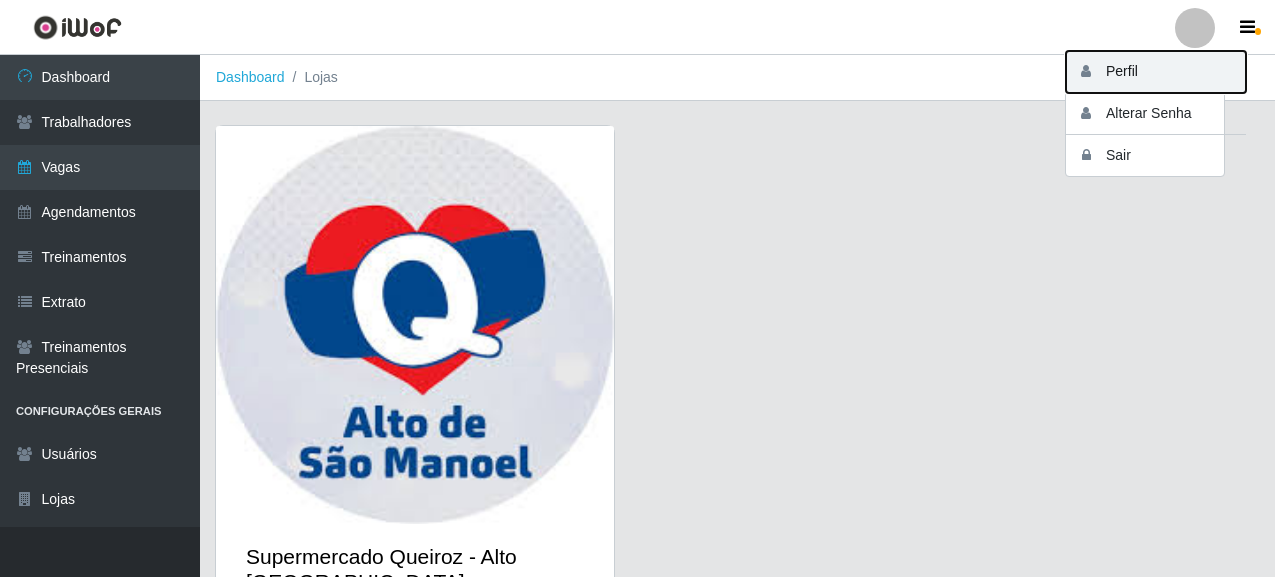 click on "Perfil" at bounding box center [1156, 72] 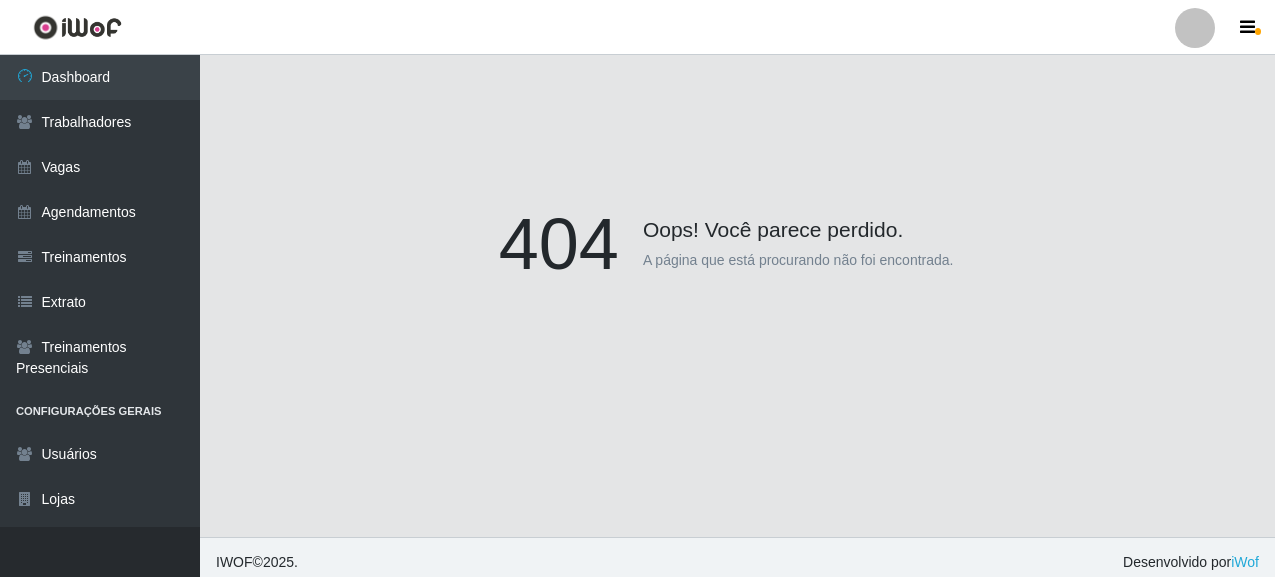 scroll, scrollTop: 175, scrollLeft: 0, axis: vertical 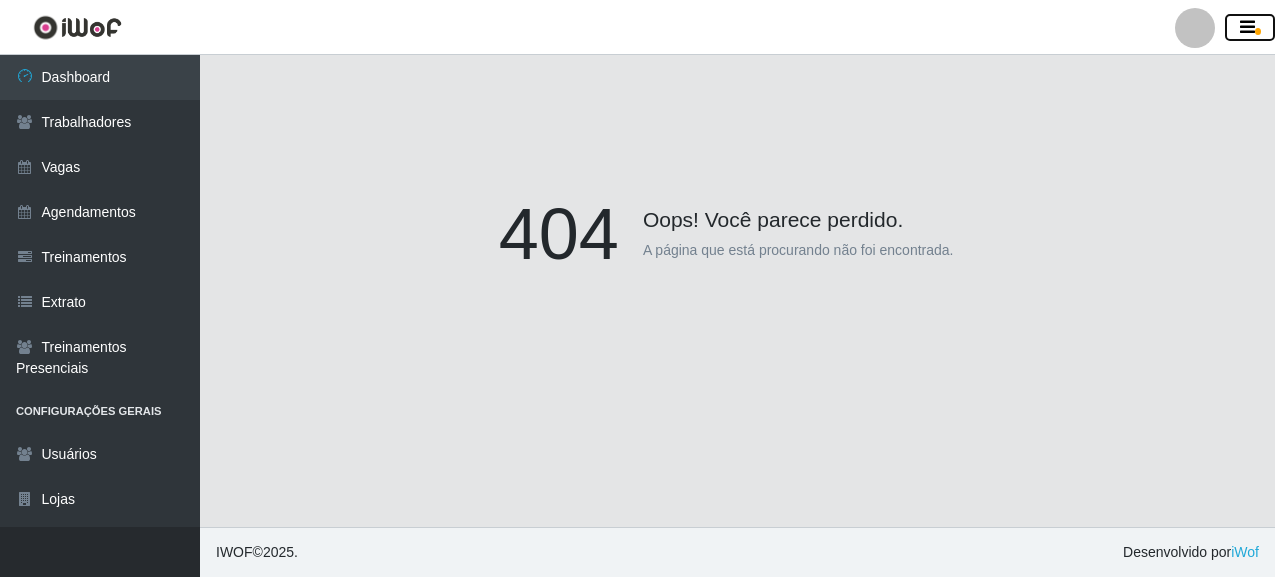 click at bounding box center (1247, 28) 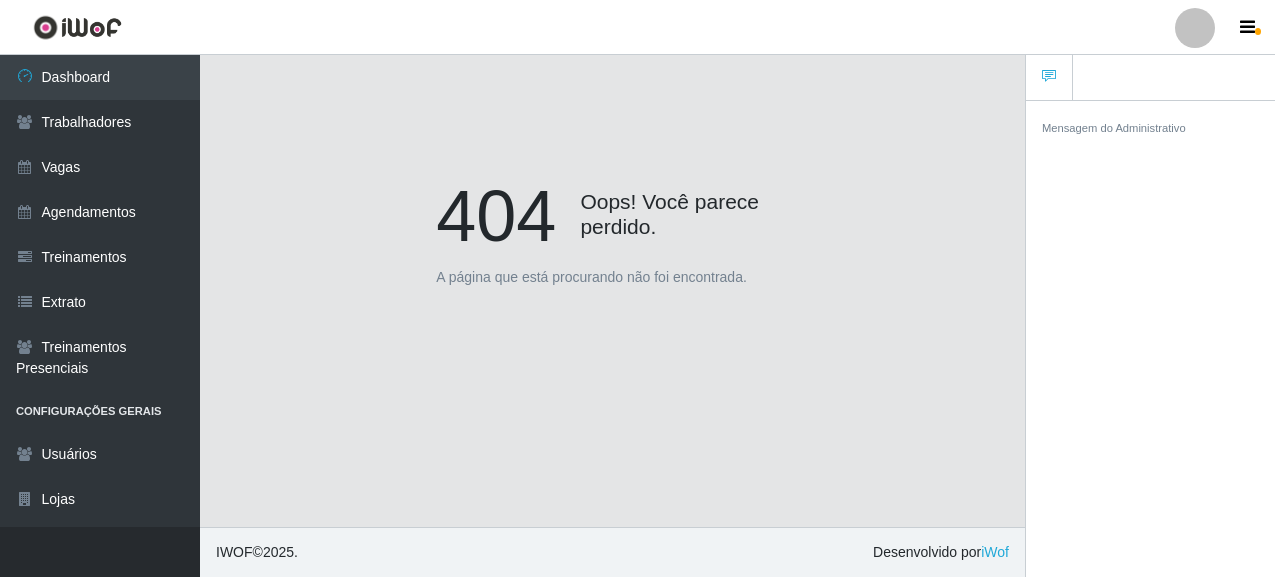 click at bounding box center (1195, 28) 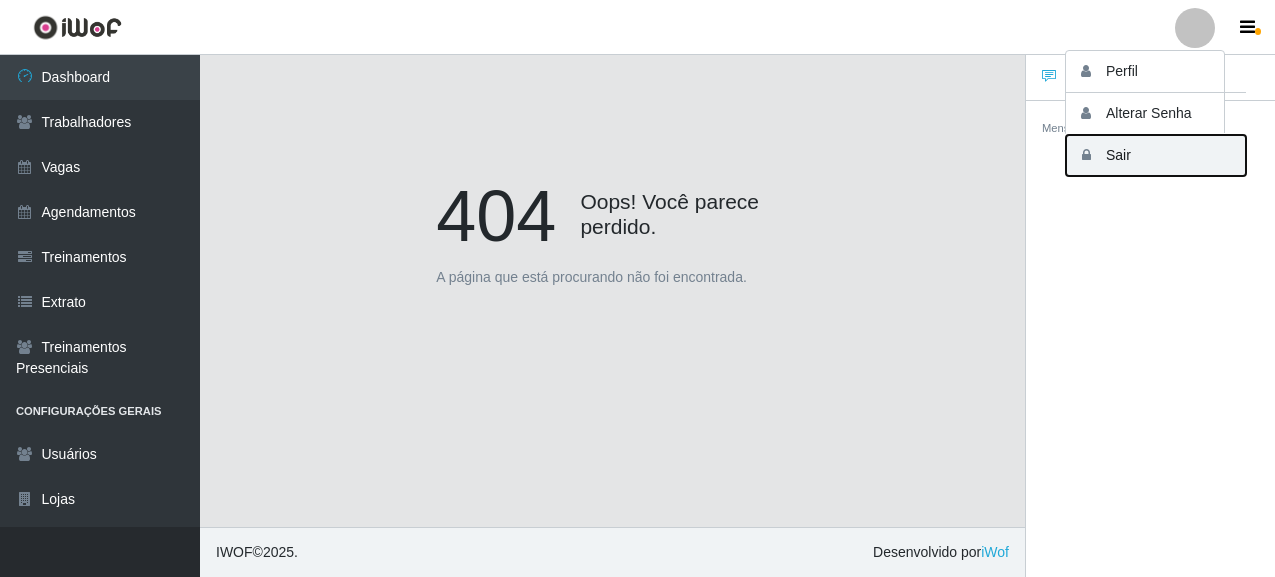 click on "Sair" at bounding box center [1156, 155] 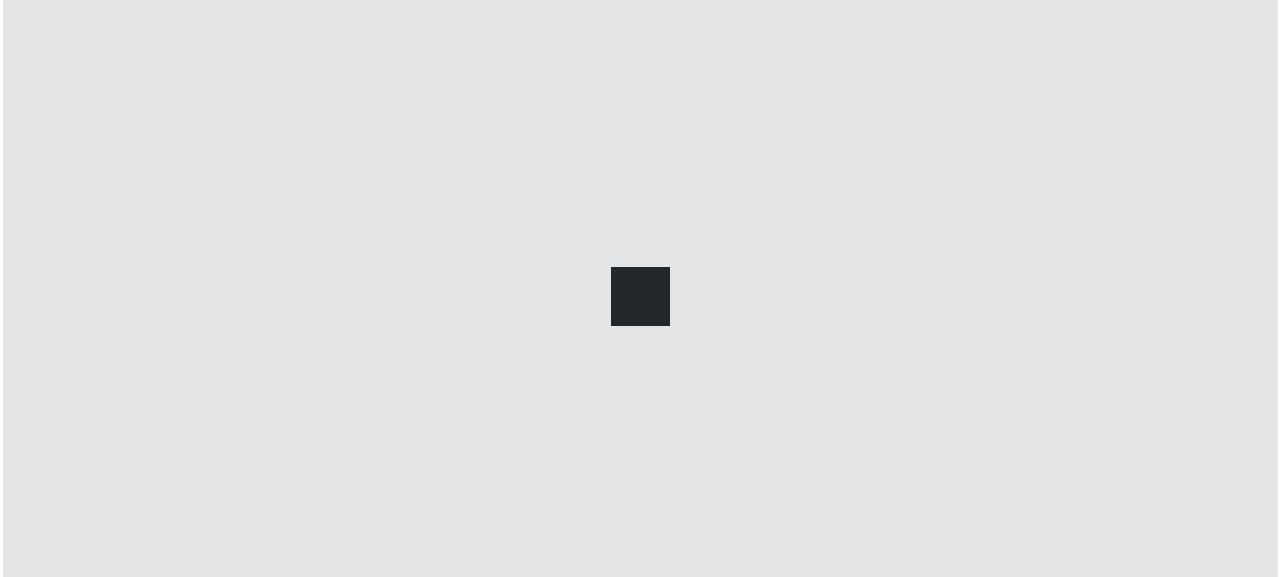 scroll, scrollTop: 0, scrollLeft: 0, axis: both 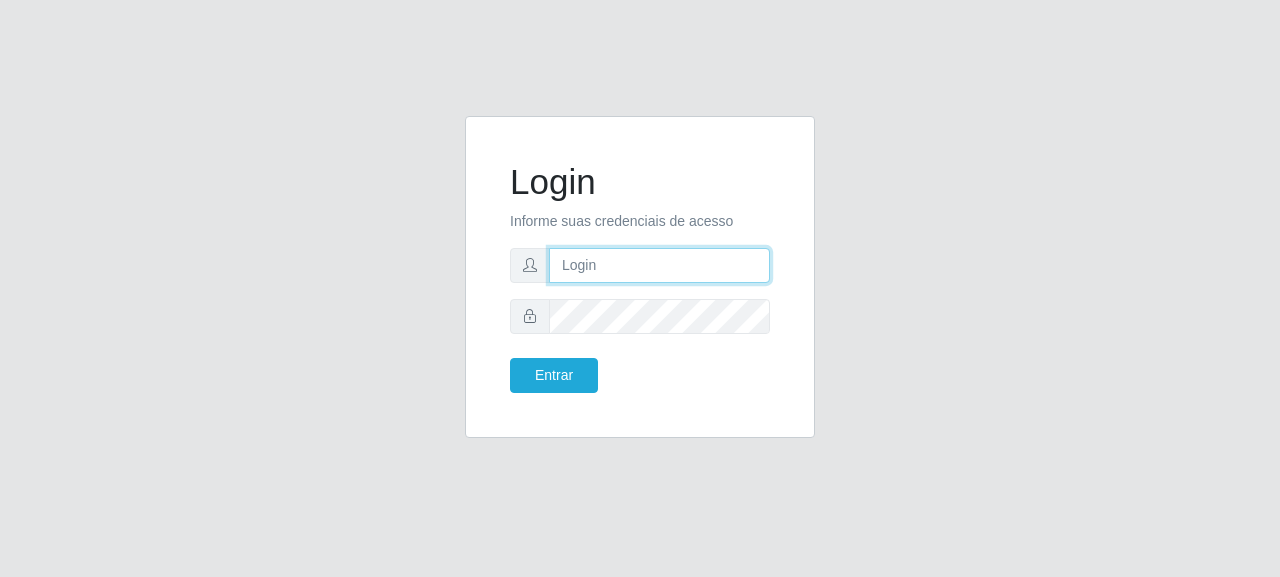 click at bounding box center (659, 265) 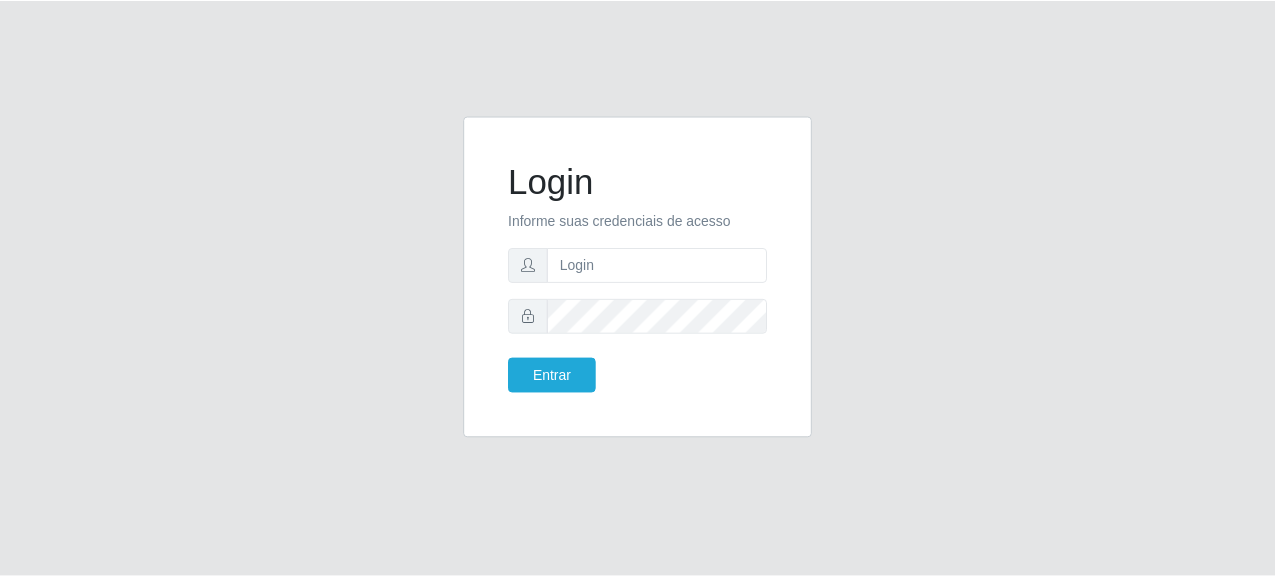 scroll, scrollTop: 0, scrollLeft: 0, axis: both 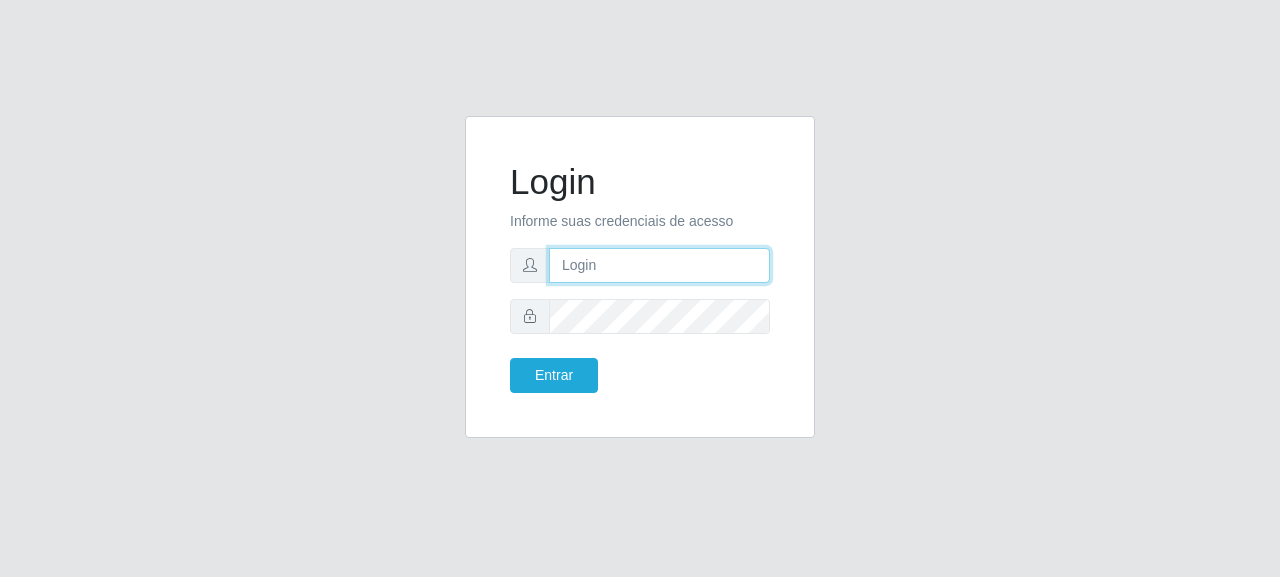 click at bounding box center [659, 265] 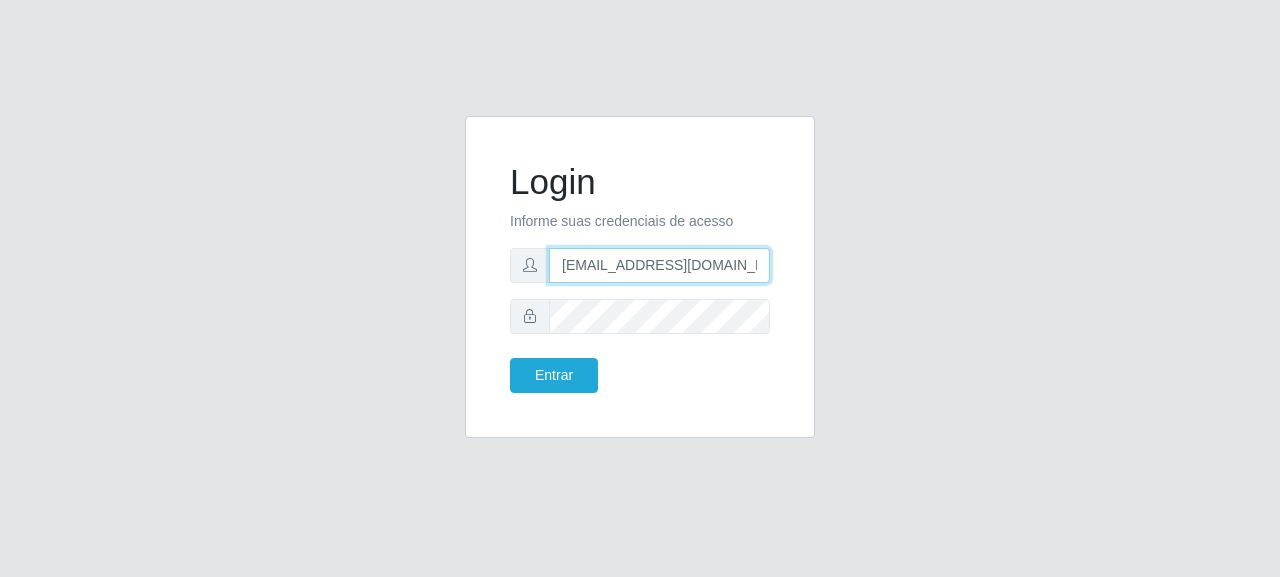 type on "joycesuzanny2002@gmail.com" 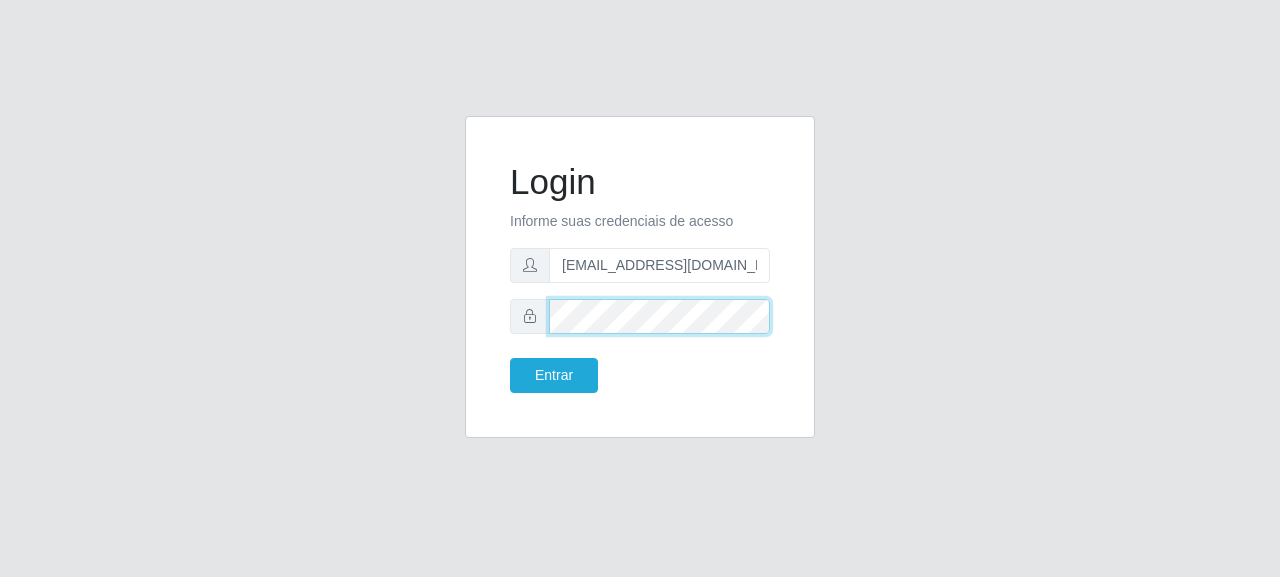 click on "Entrar" at bounding box center (554, 375) 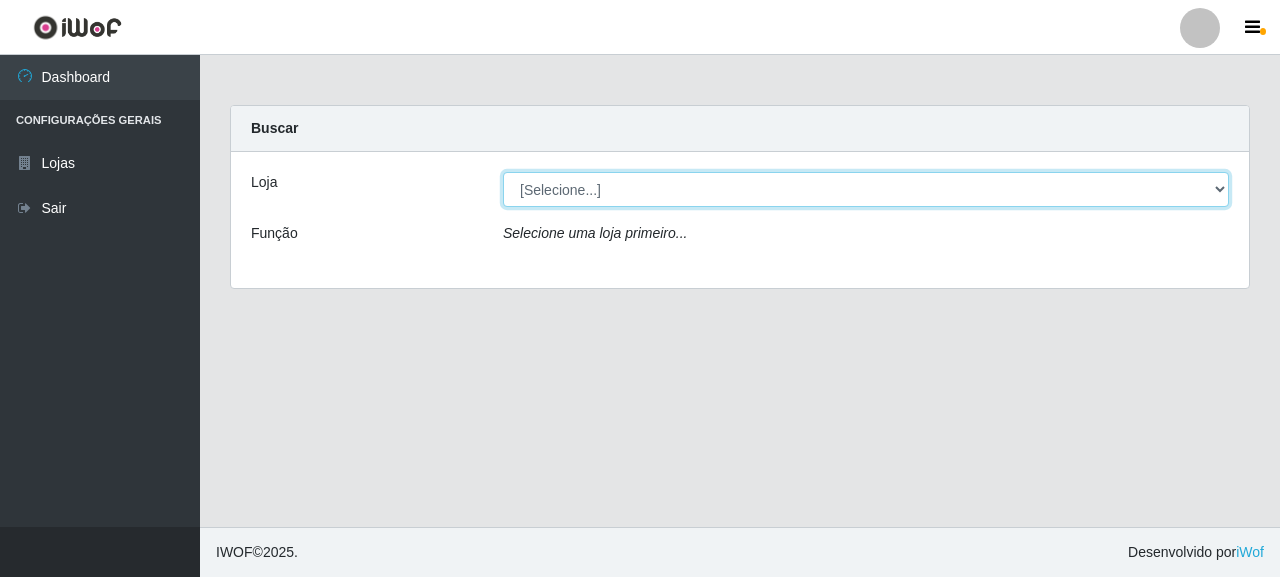 click on "[Selecione...] Supermercado Queiroz - Alto São Manoel" at bounding box center (866, 189) 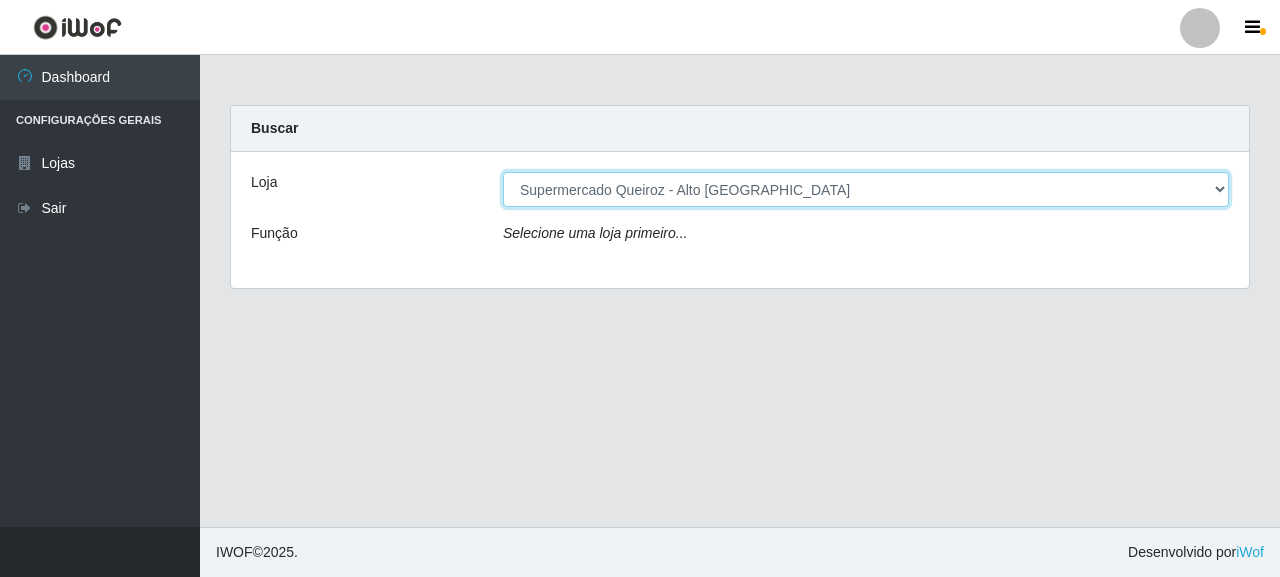click on "[Selecione...] Supermercado Queiroz - Alto São Manoel" at bounding box center (866, 189) 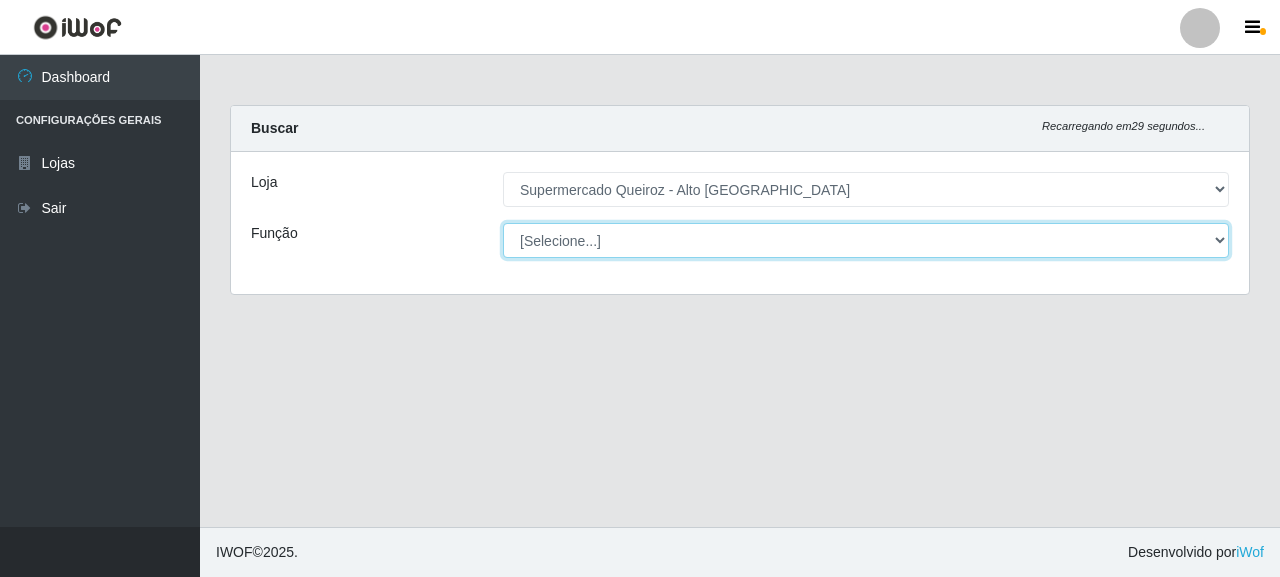 click on "[Selecione...] Embalador Embalador + Embalador ++ Repositor  Repositor + Repositor ++" at bounding box center [866, 240] 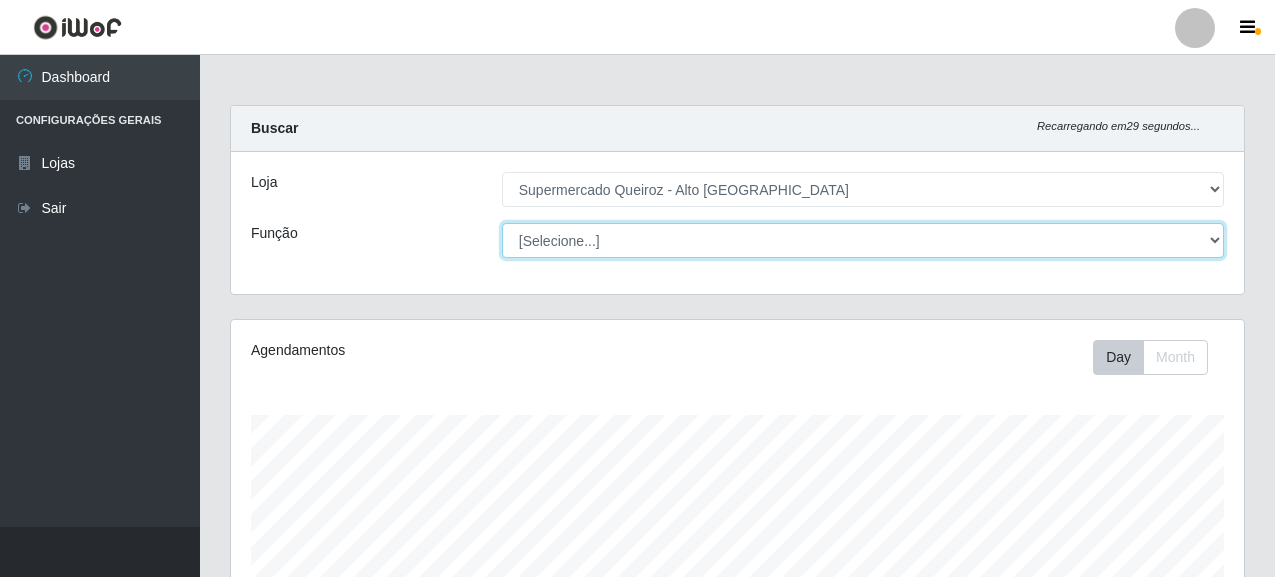 scroll, scrollTop: 999585, scrollLeft: 998987, axis: both 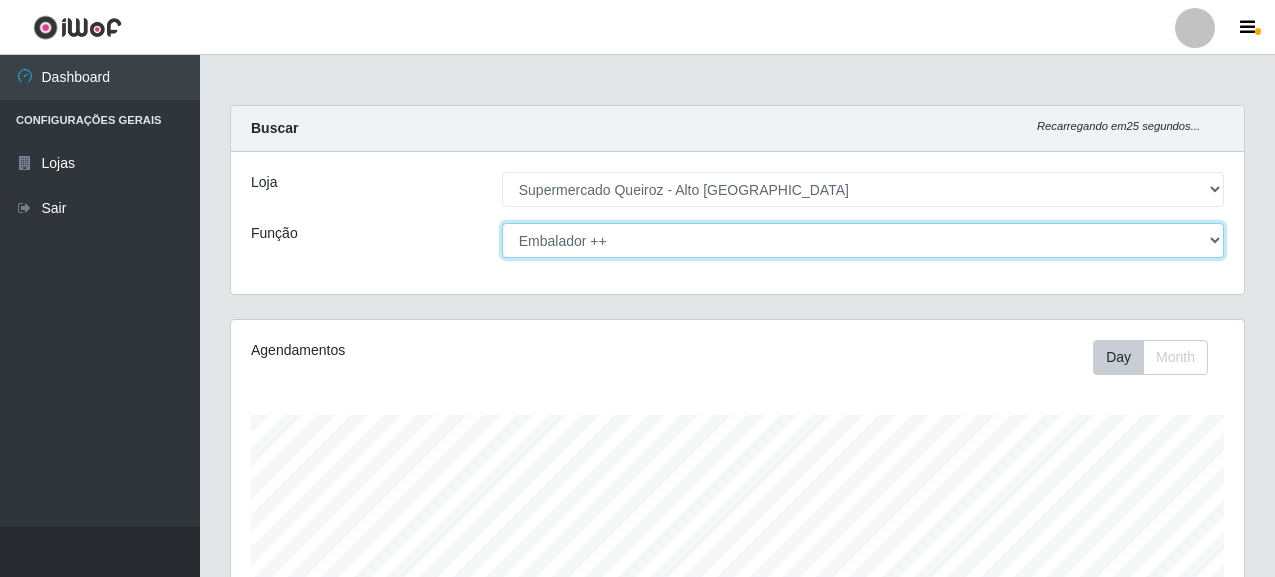 click on "[Selecione...] Embalador Embalador + Embalador ++ Repositor  Repositor + Repositor ++" at bounding box center (863, 240) 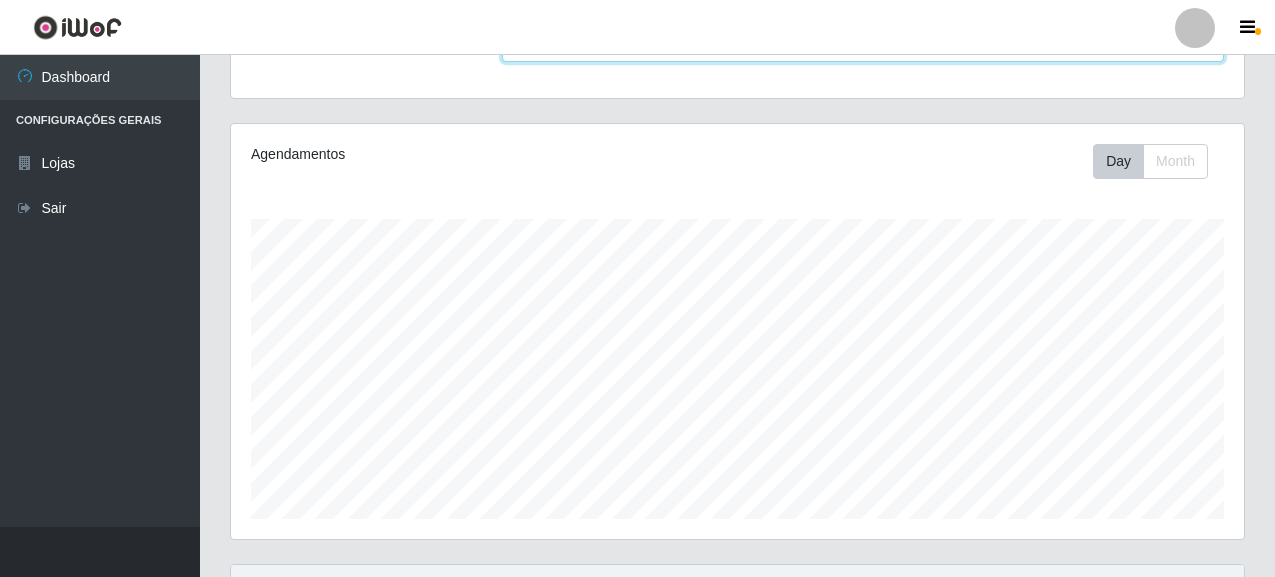 scroll, scrollTop: 200, scrollLeft: 0, axis: vertical 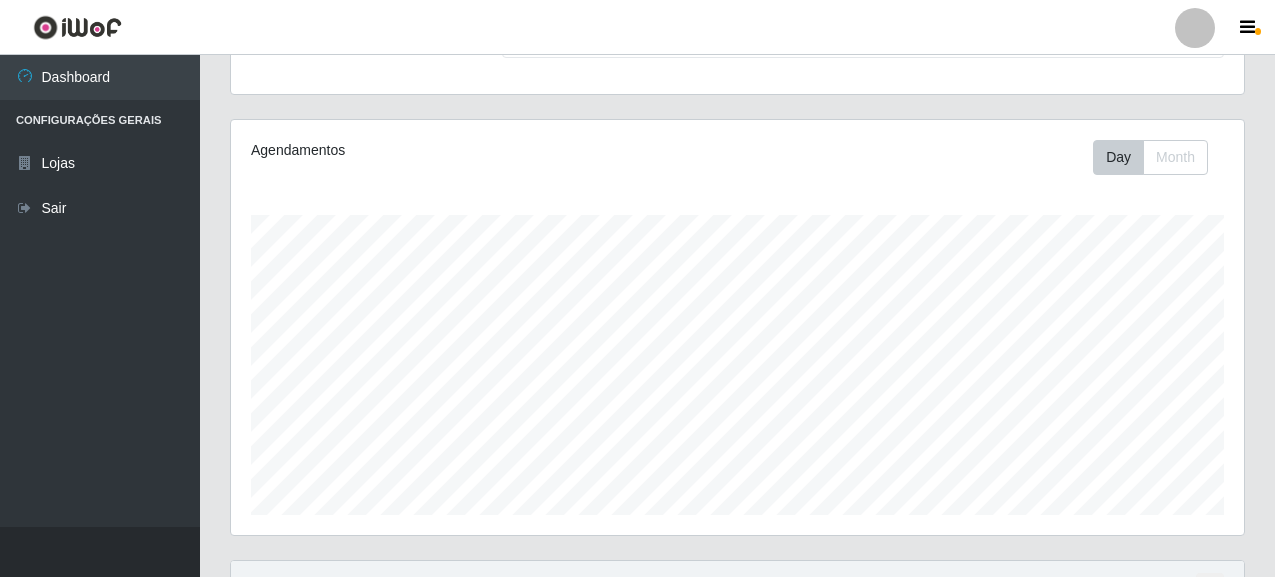 click on "Agendamentos Day Month 09/07 Agendamentos 6" at bounding box center (737, 327) 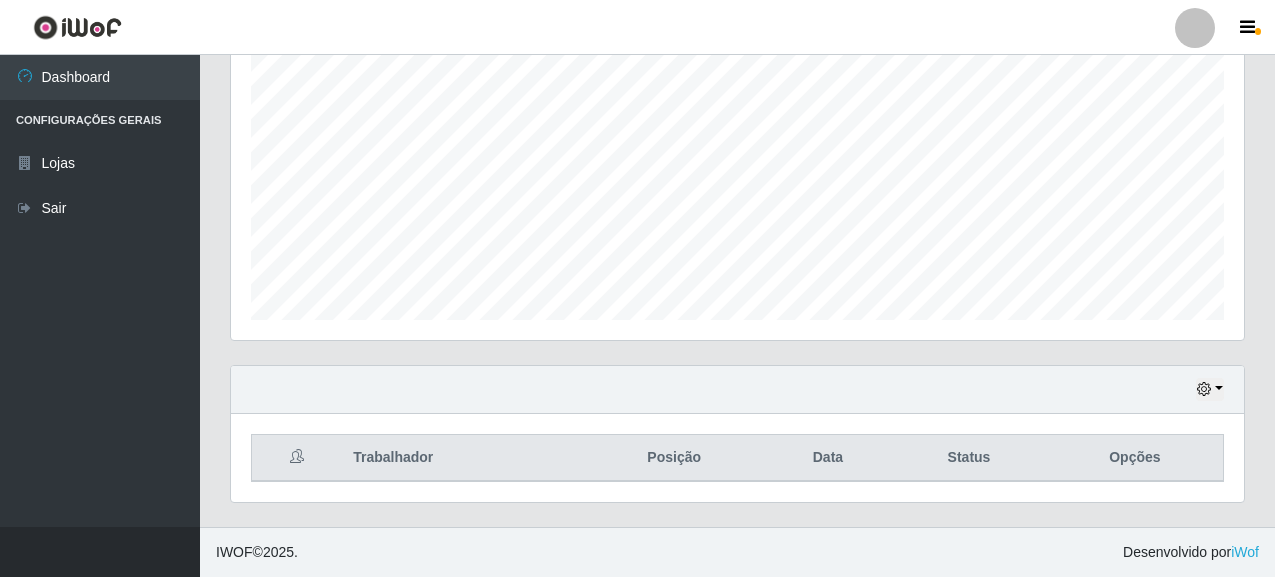 scroll, scrollTop: 95, scrollLeft: 0, axis: vertical 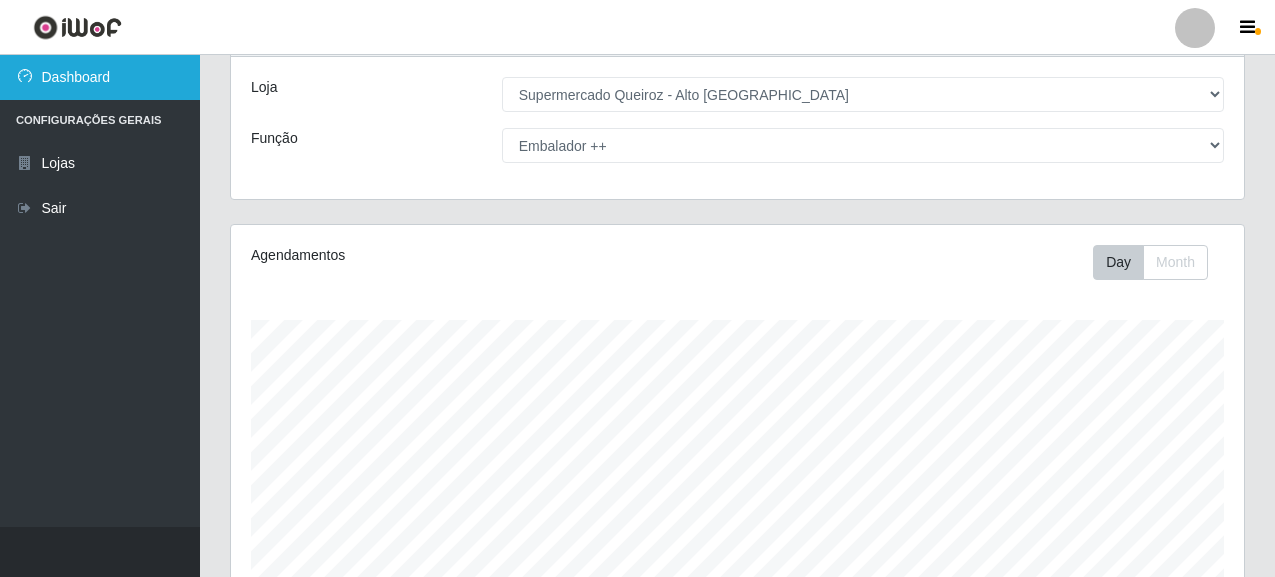 click on "Dashboard" at bounding box center (100, 77) 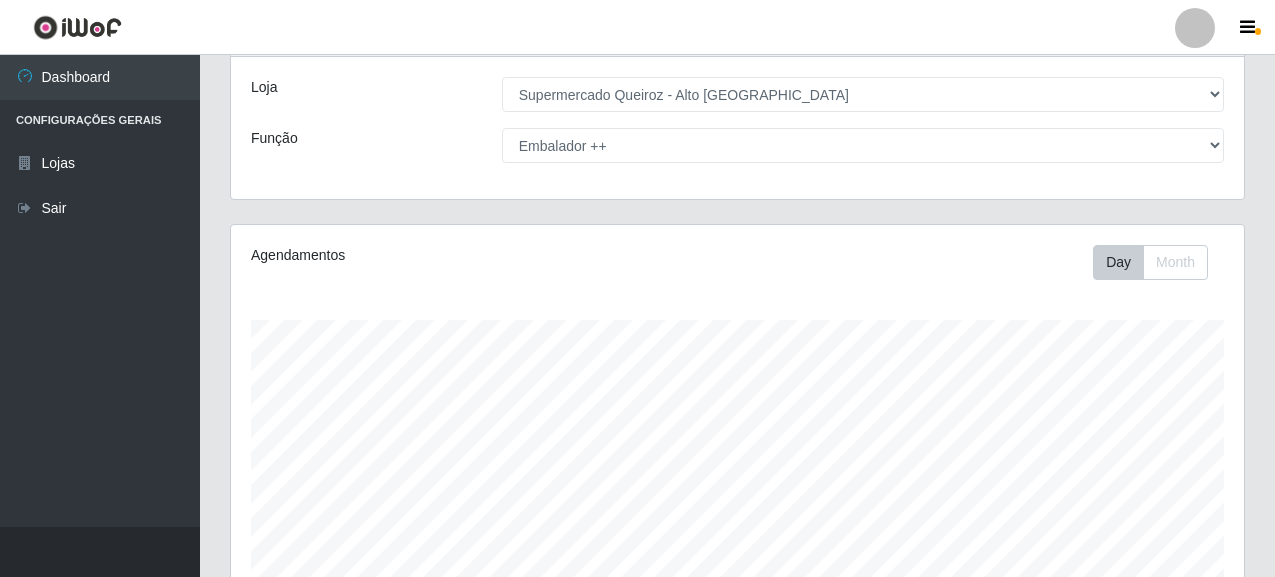scroll, scrollTop: 0, scrollLeft: 0, axis: both 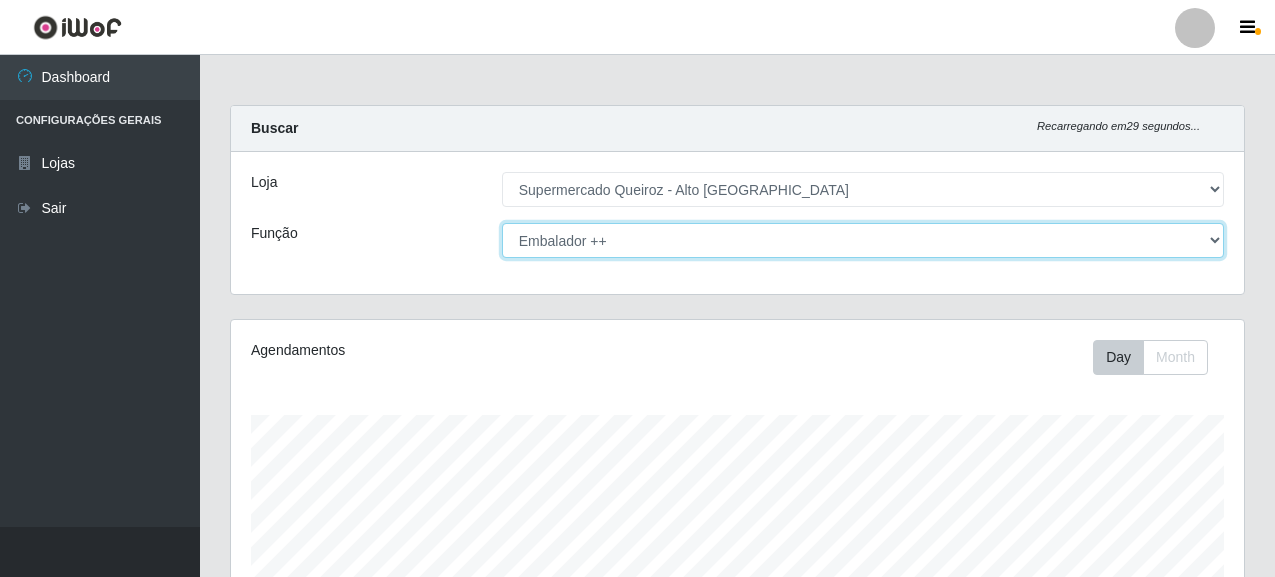 click on "[Selecione...] Embalador Embalador + Embalador ++ Repositor  Repositor + Repositor ++" at bounding box center [863, 240] 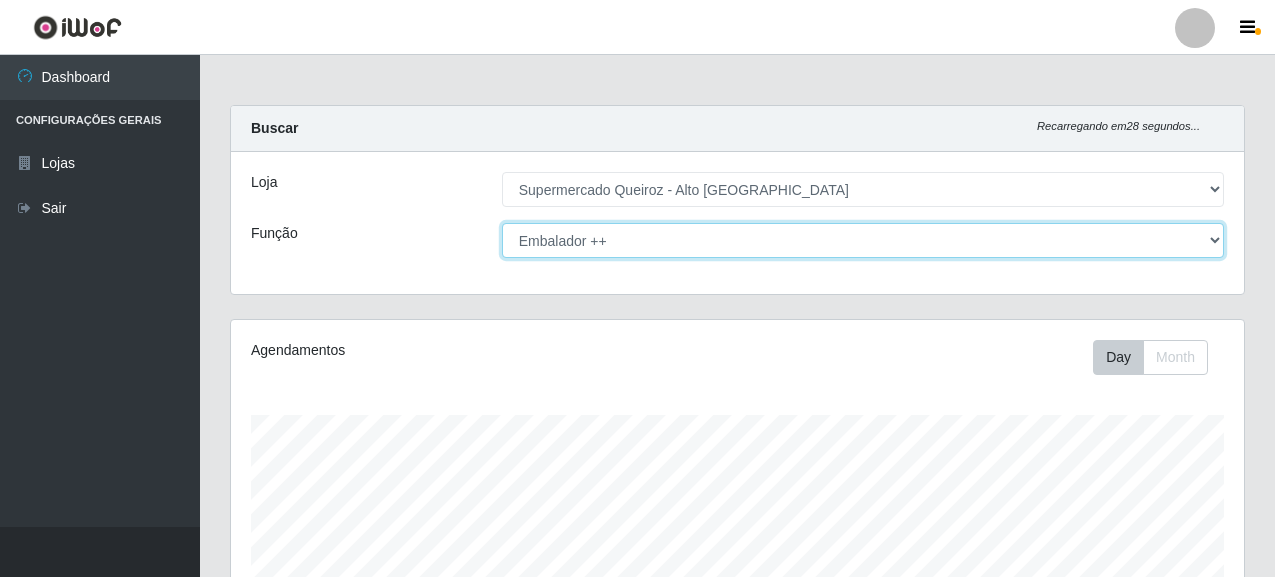 select on "1" 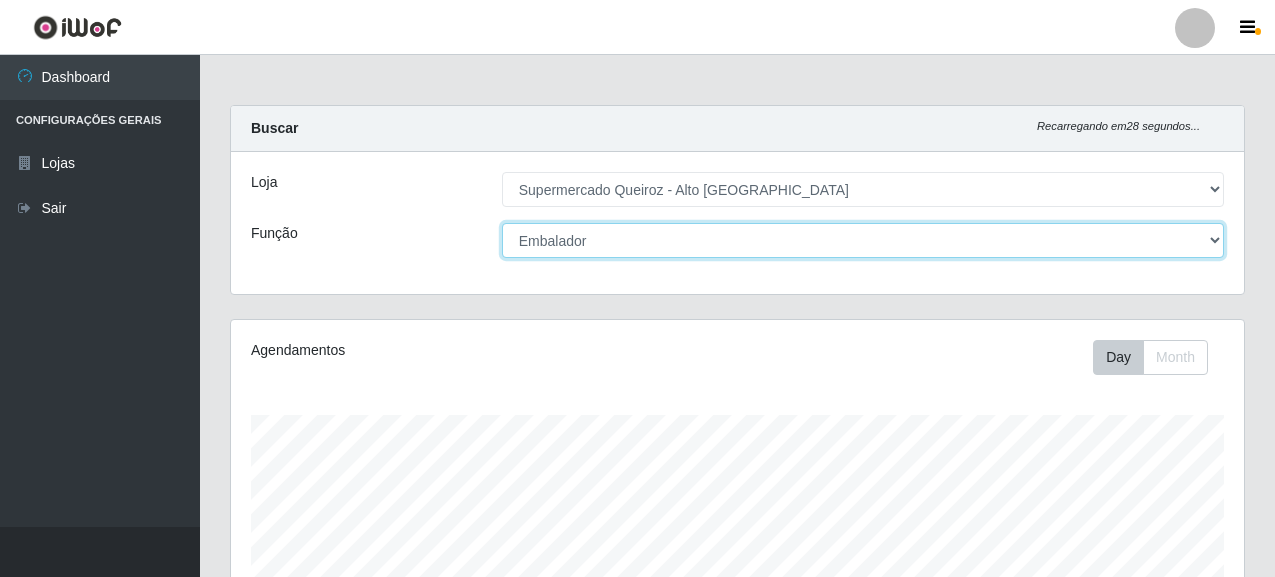 click on "[Selecione...] Embalador Embalador + Embalador ++ Repositor  Repositor + Repositor ++" at bounding box center (863, 240) 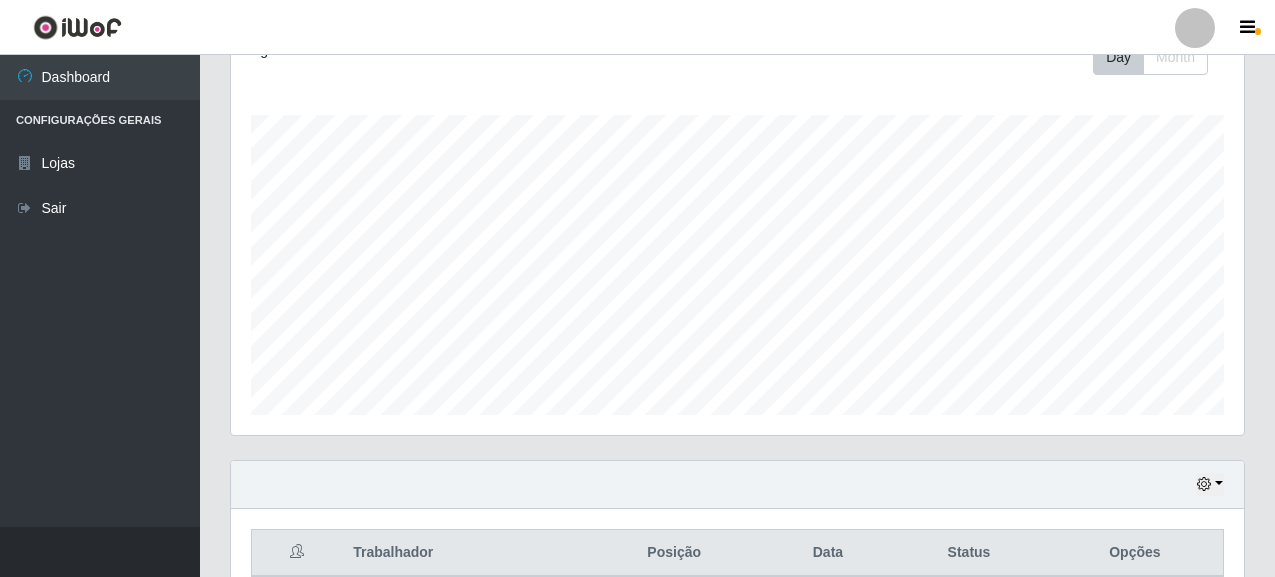 scroll, scrollTop: 100, scrollLeft: 0, axis: vertical 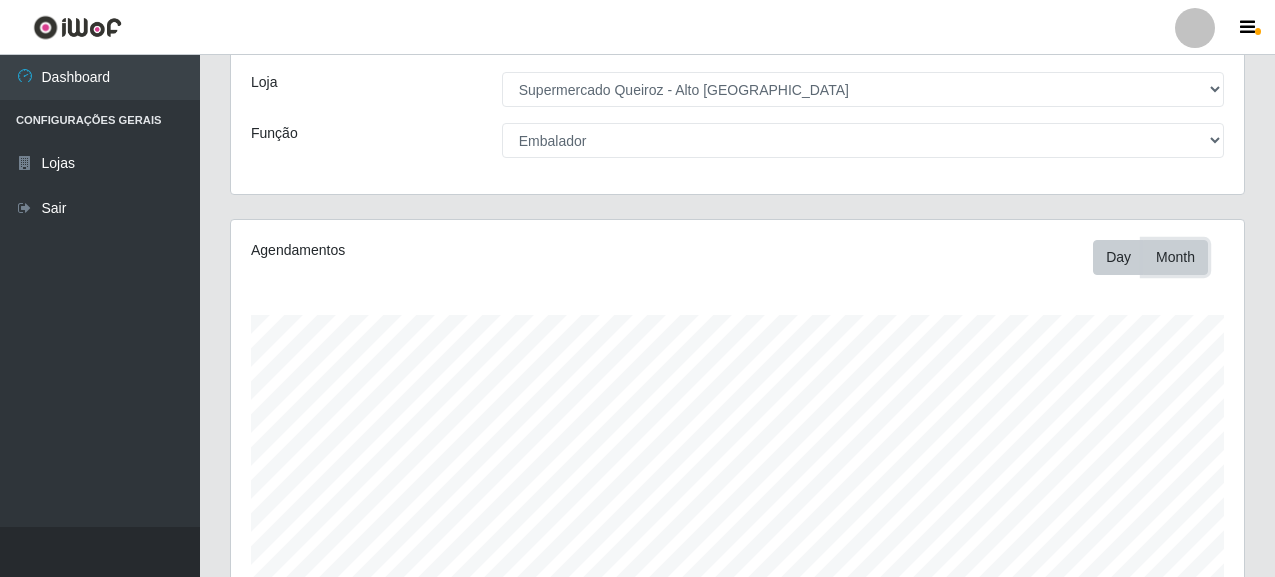 click on "Month" at bounding box center (1175, 257) 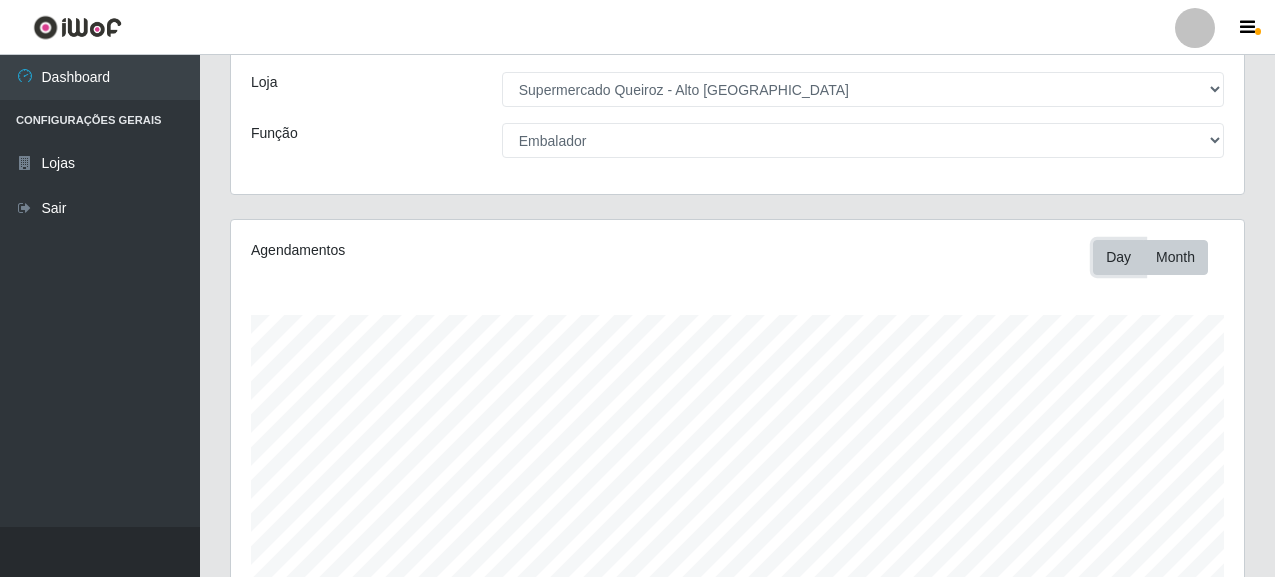 click on "Day" at bounding box center [1118, 257] 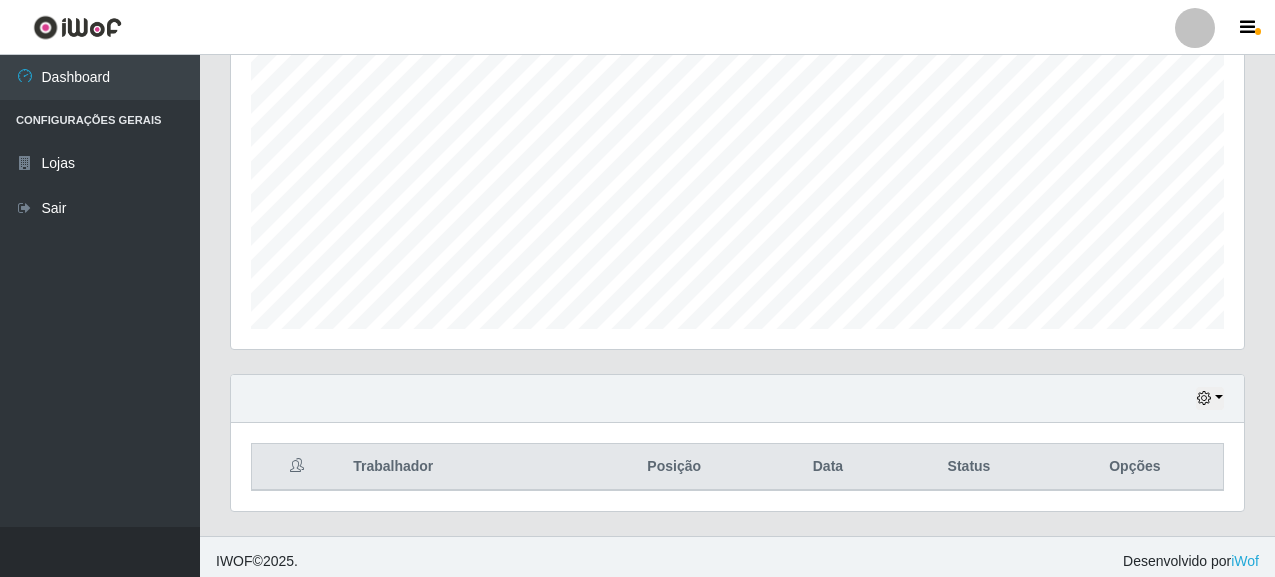 scroll, scrollTop: 395, scrollLeft: 0, axis: vertical 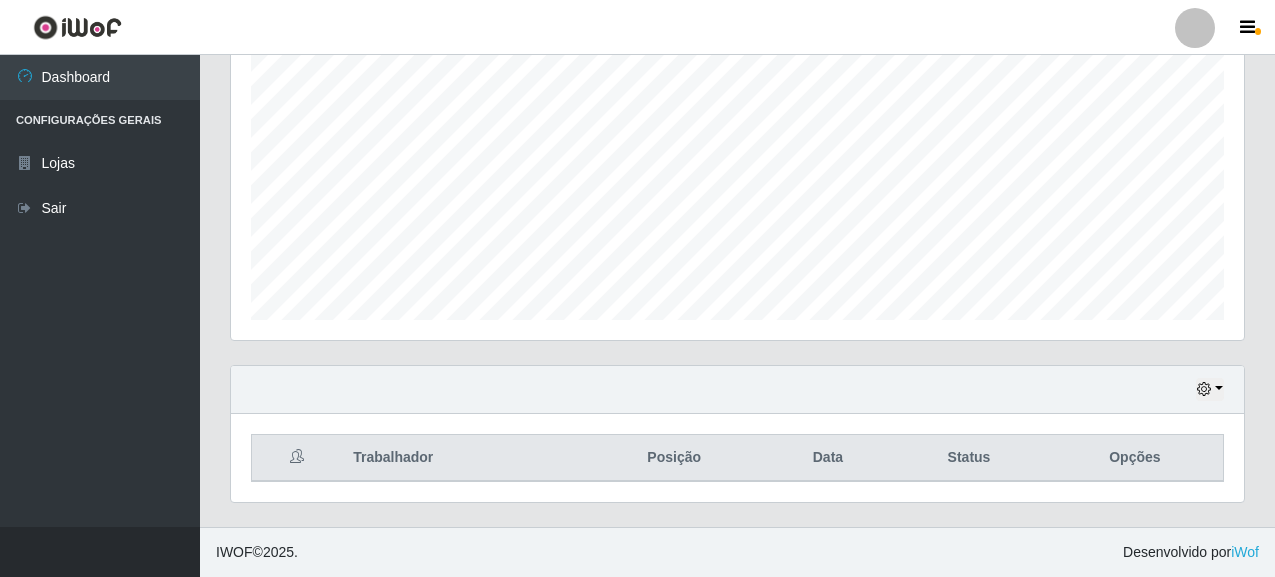click on "Posição" at bounding box center (674, 458) 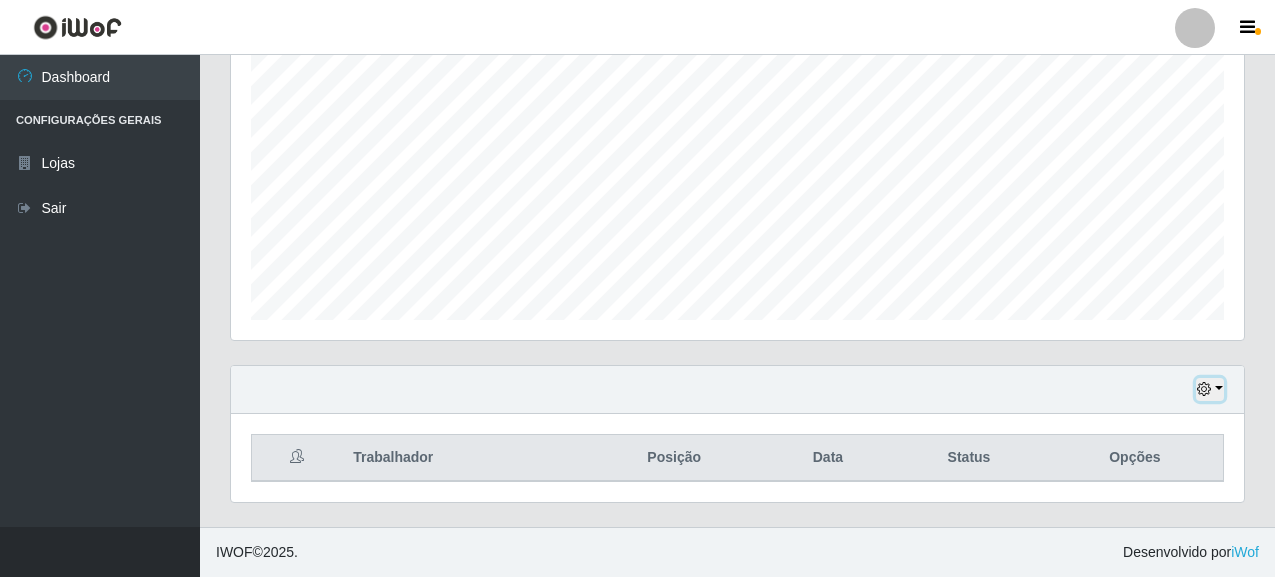 click at bounding box center [1204, 389] 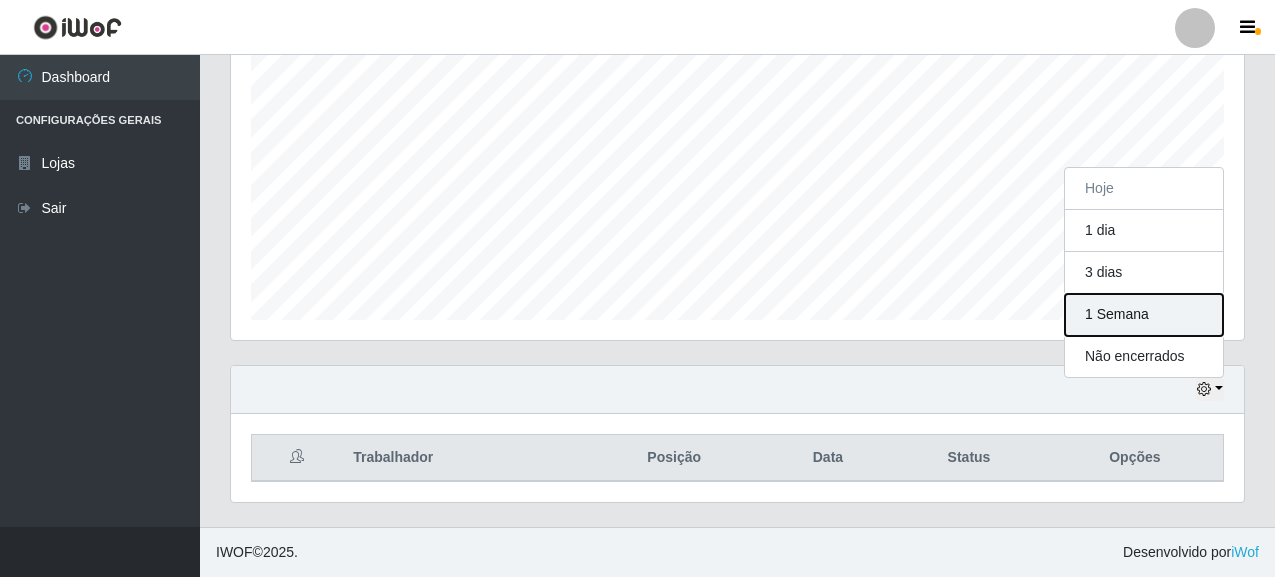 click on "1 Semana" at bounding box center (1144, 315) 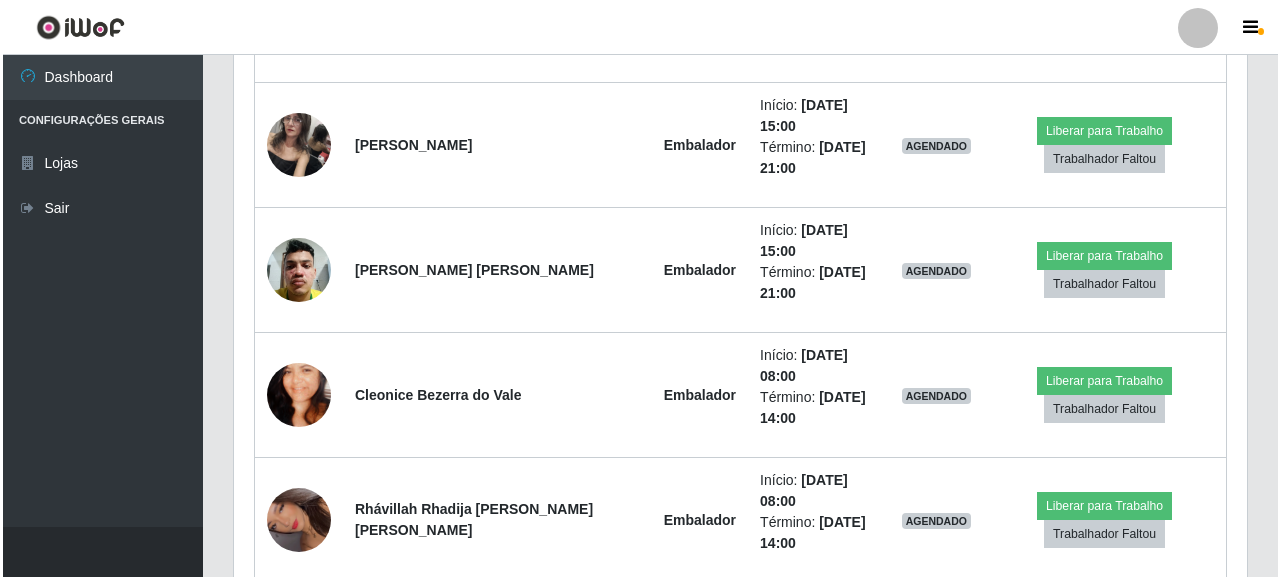 scroll, scrollTop: 1027, scrollLeft: 0, axis: vertical 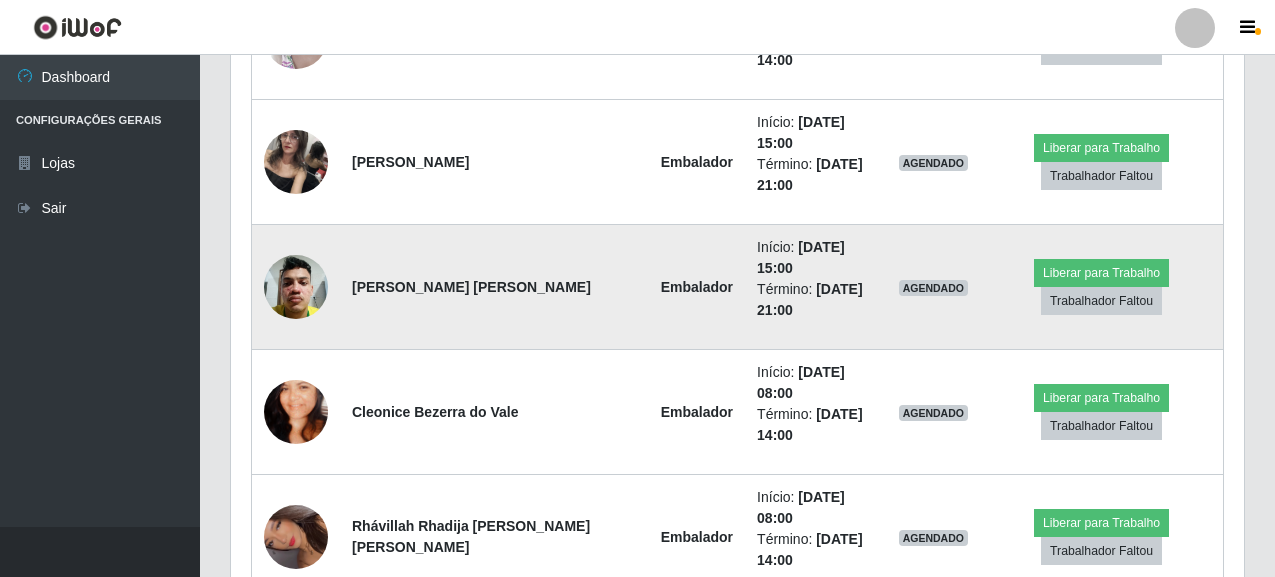 click at bounding box center (296, 286) 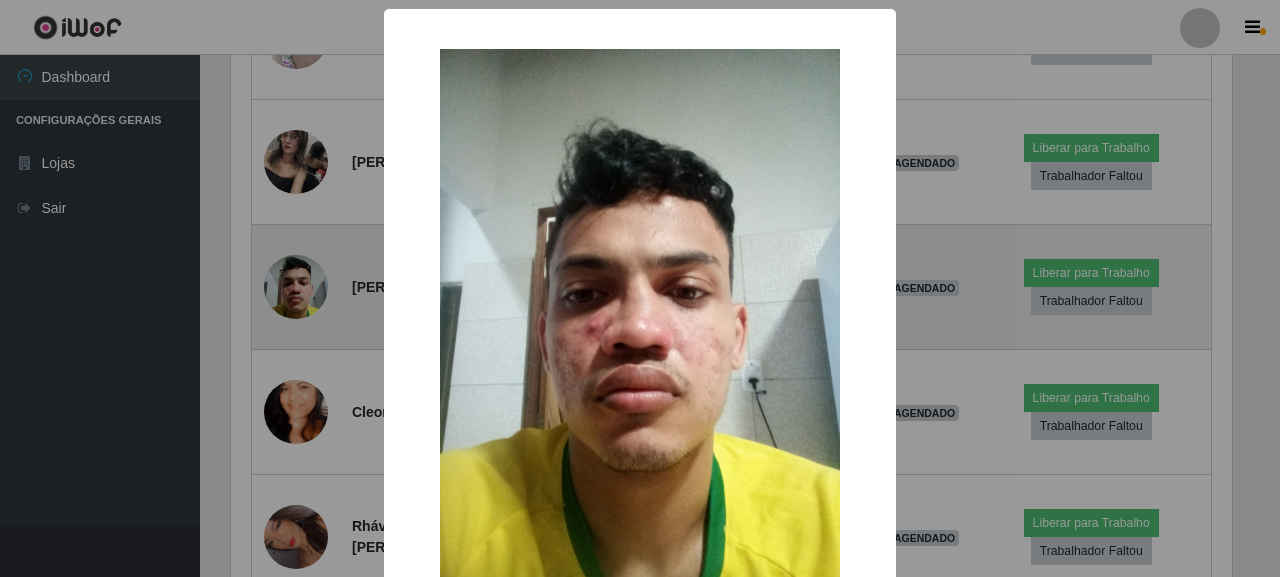 scroll, scrollTop: 999585, scrollLeft: 998999, axis: both 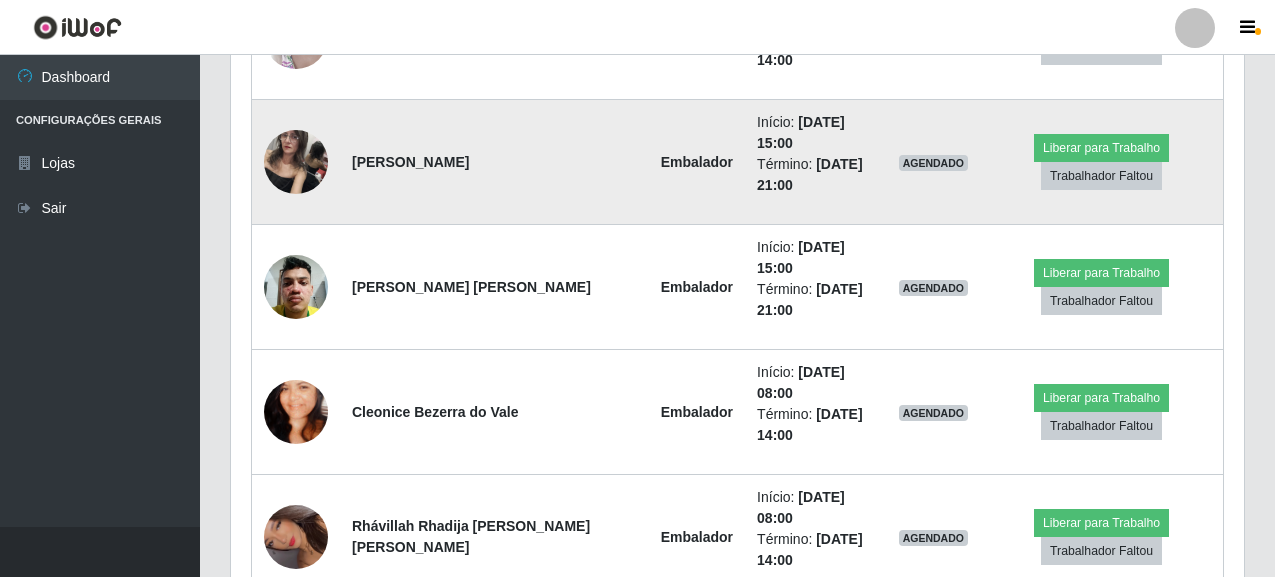 click at bounding box center [296, 161] 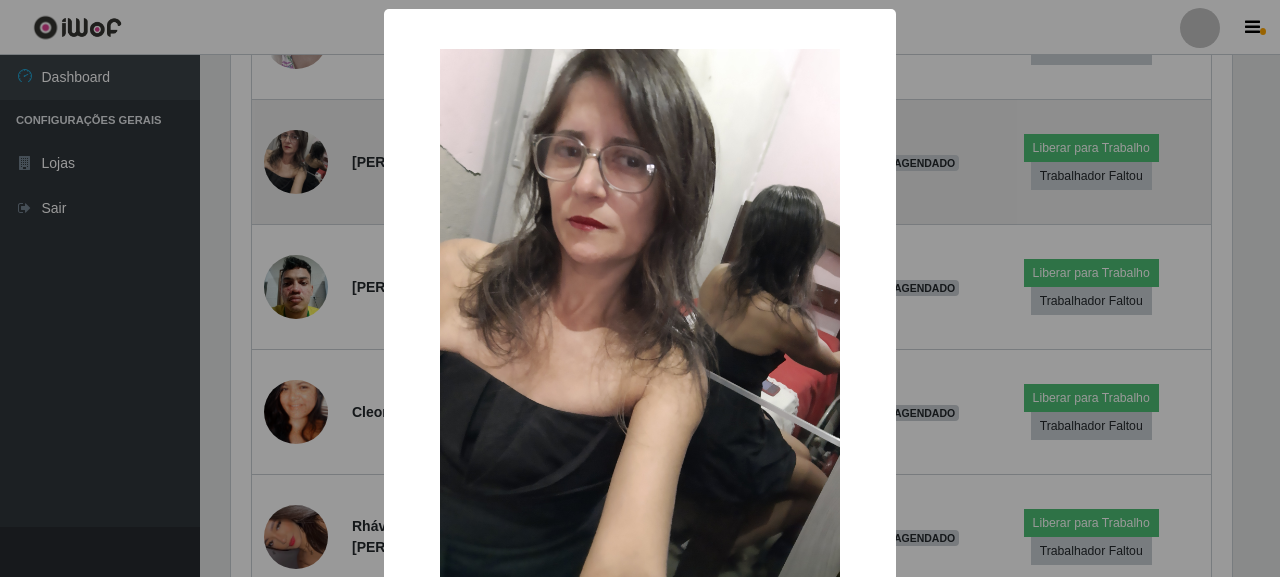 scroll, scrollTop: 999585, scrollLeft: 998999, axis: both 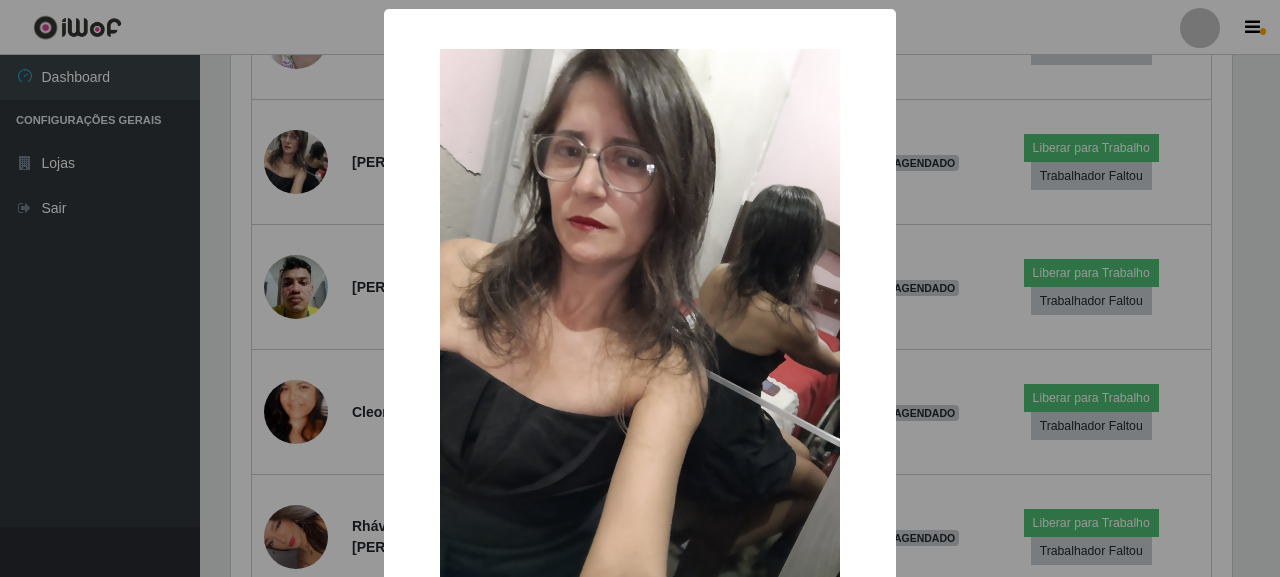 click on "× OK Cancel" at bounding box center [640, 288] 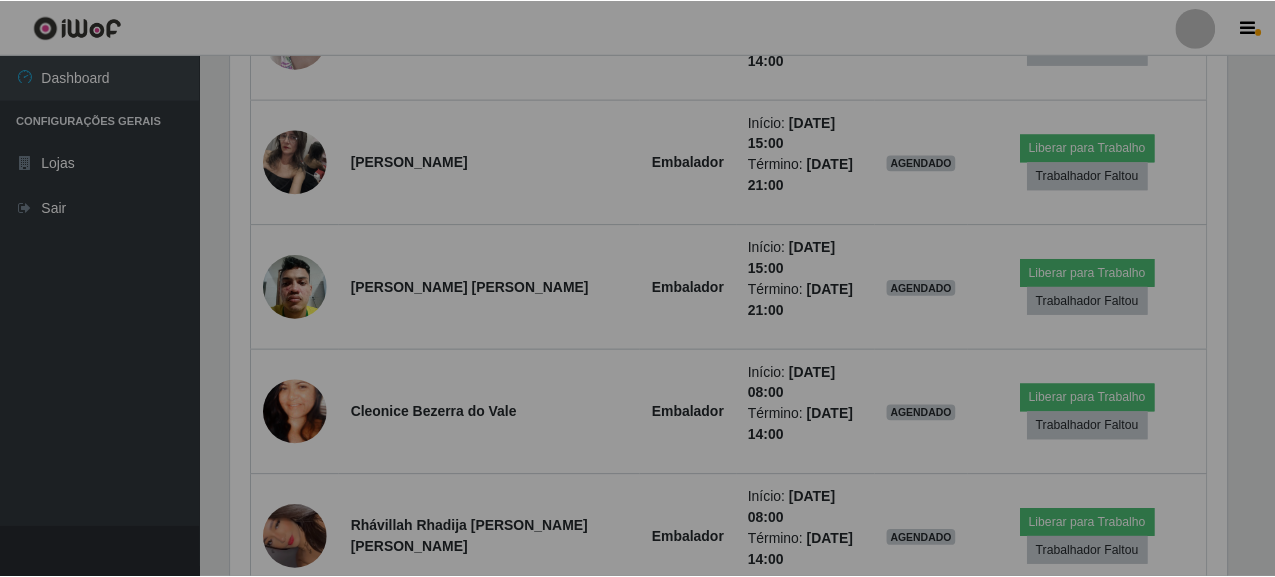 scroll, scrollTop: 999585, scrollLeft: 998987, axis: both 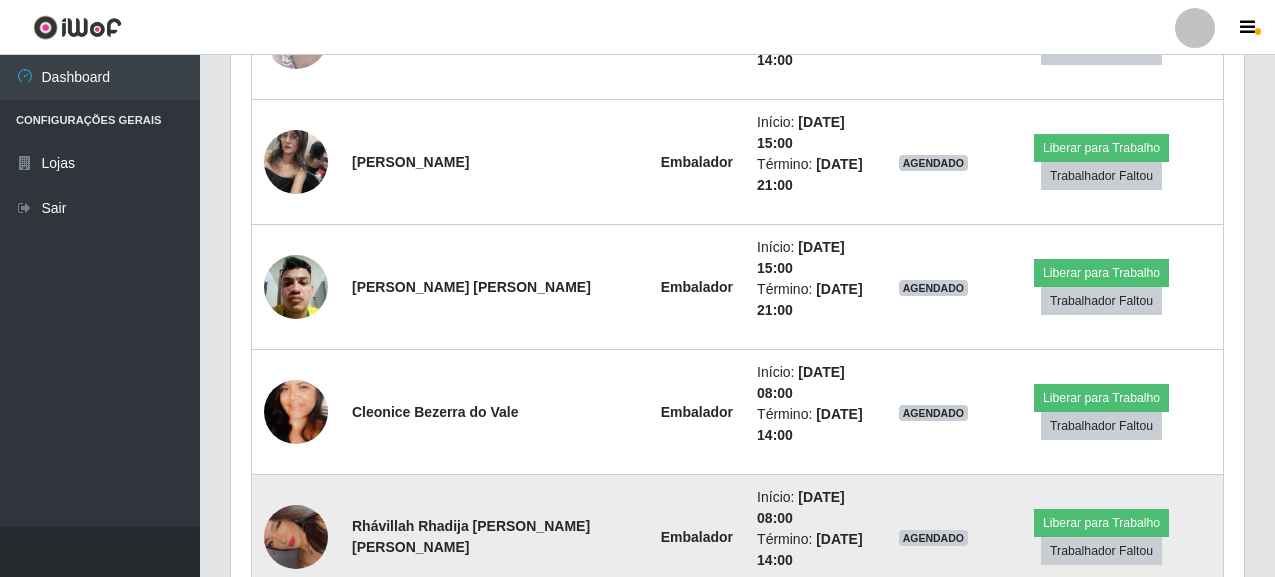 click at bounding box center (296, 536) 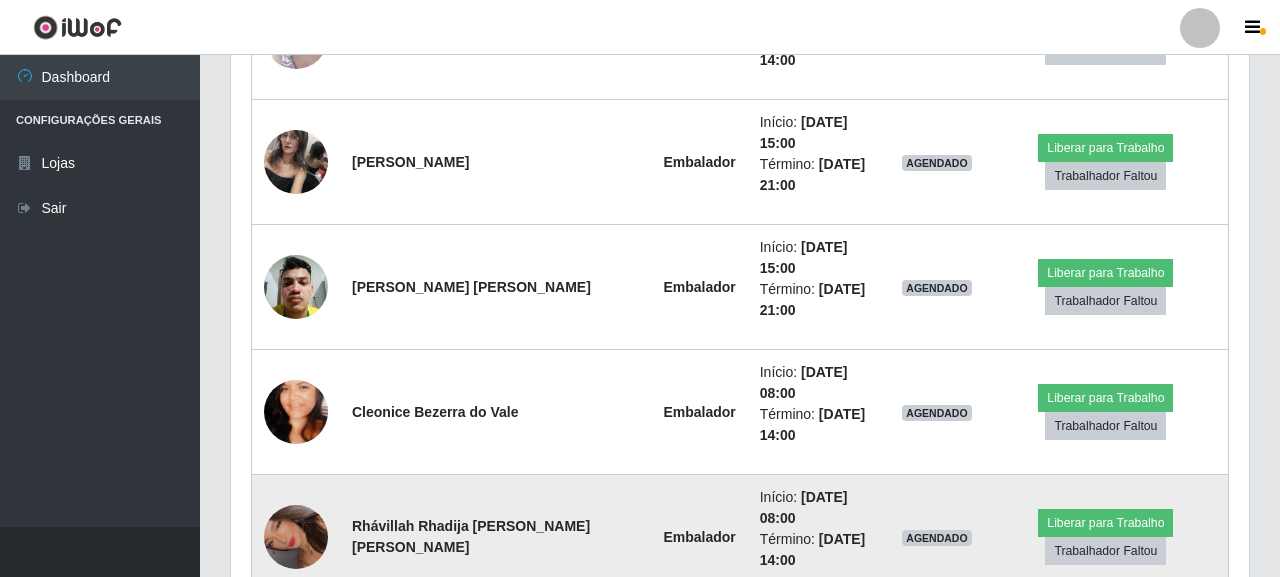 scroll, scrollTop: 999585, scrollLeft: 998999, axis: both 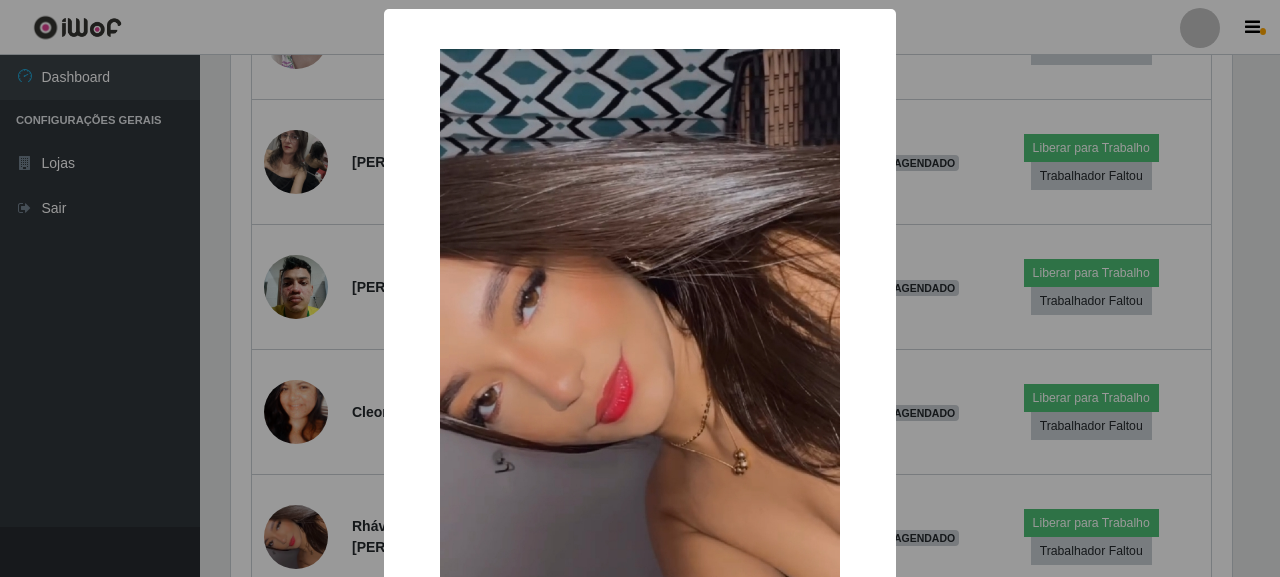 click at bounding box center (640, 366) 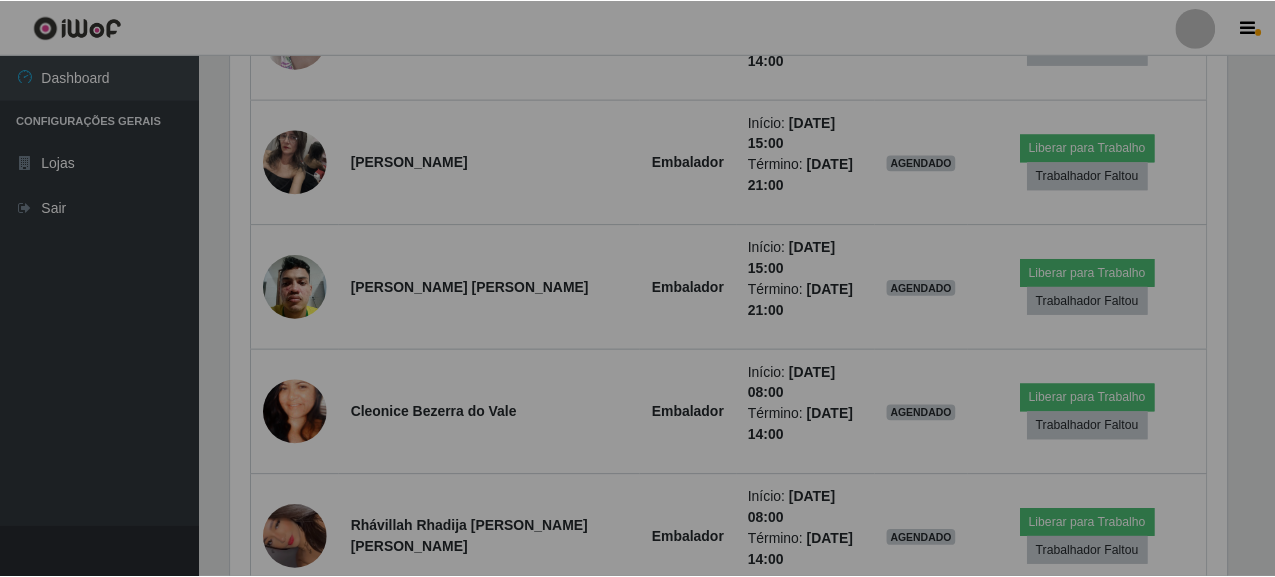 scroll, scrollTop: 999585, scrollLeft: 998987, axis: both 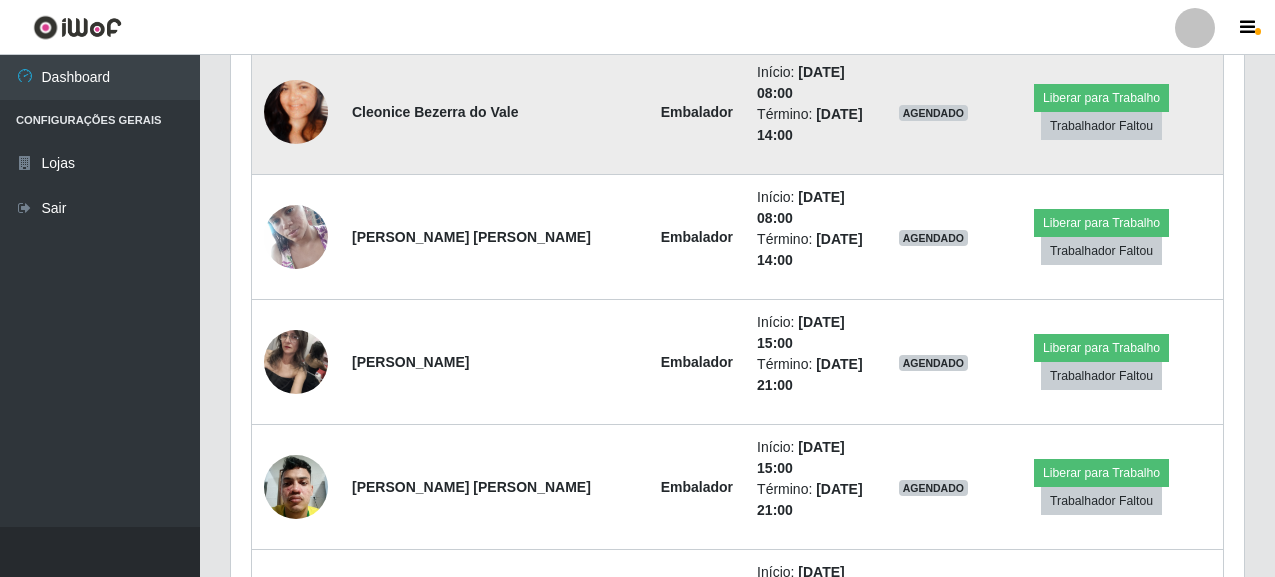 click at bounding box center (296, 112) 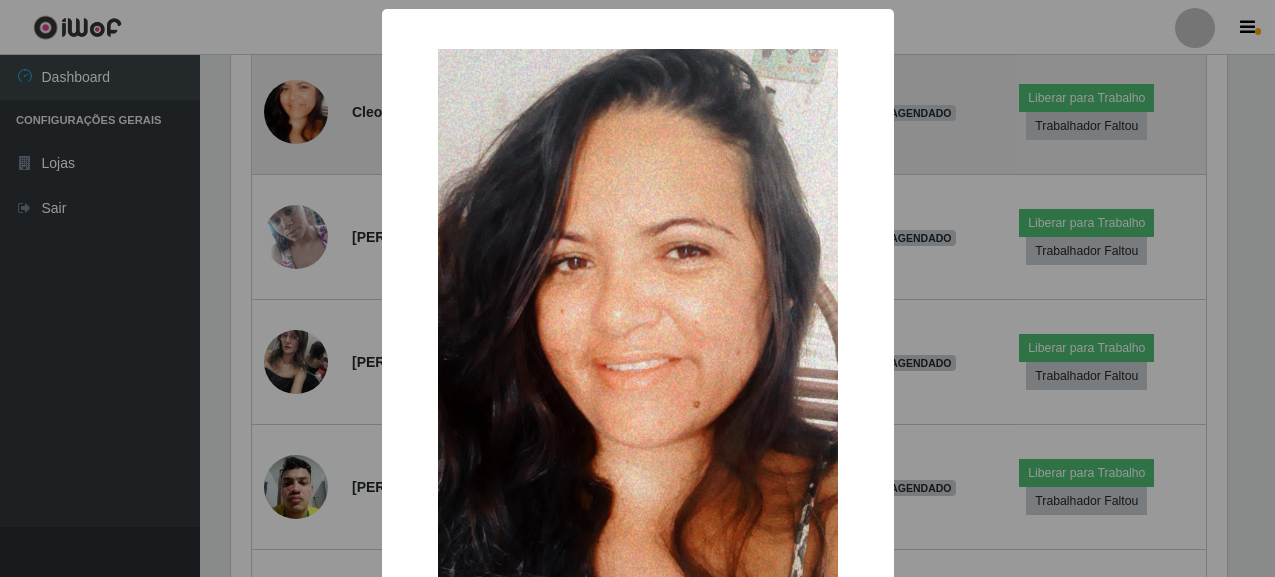 scroll, scrollTop: 999585, scrollLeft: 998999, axis: both 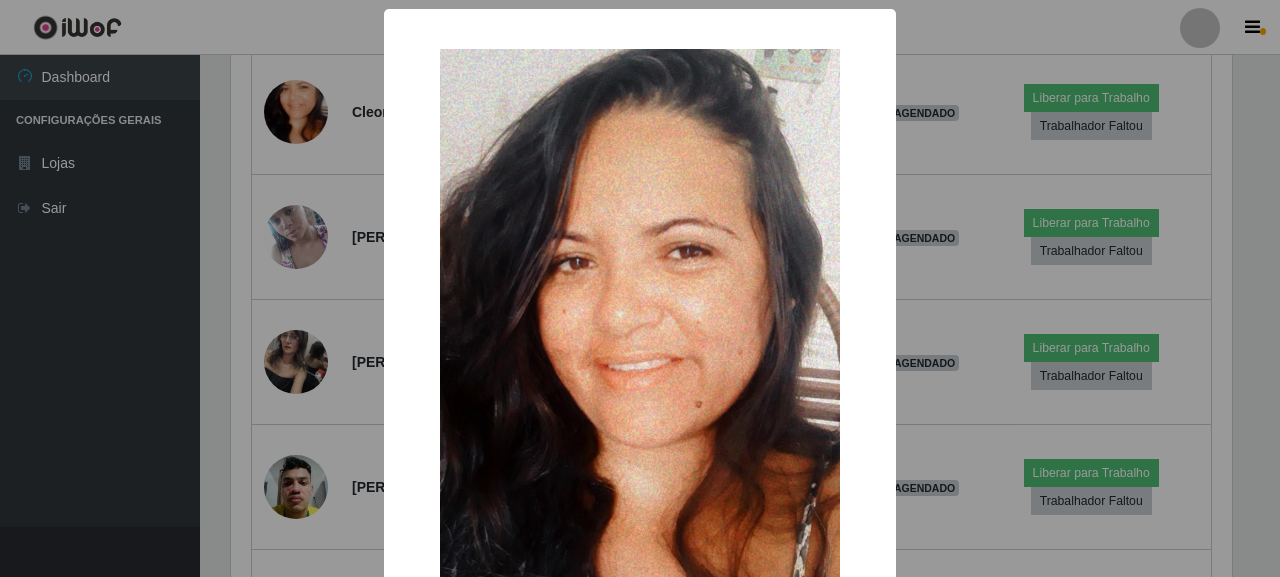 click on "× OK Cancel" at bounding box center [640, 288] 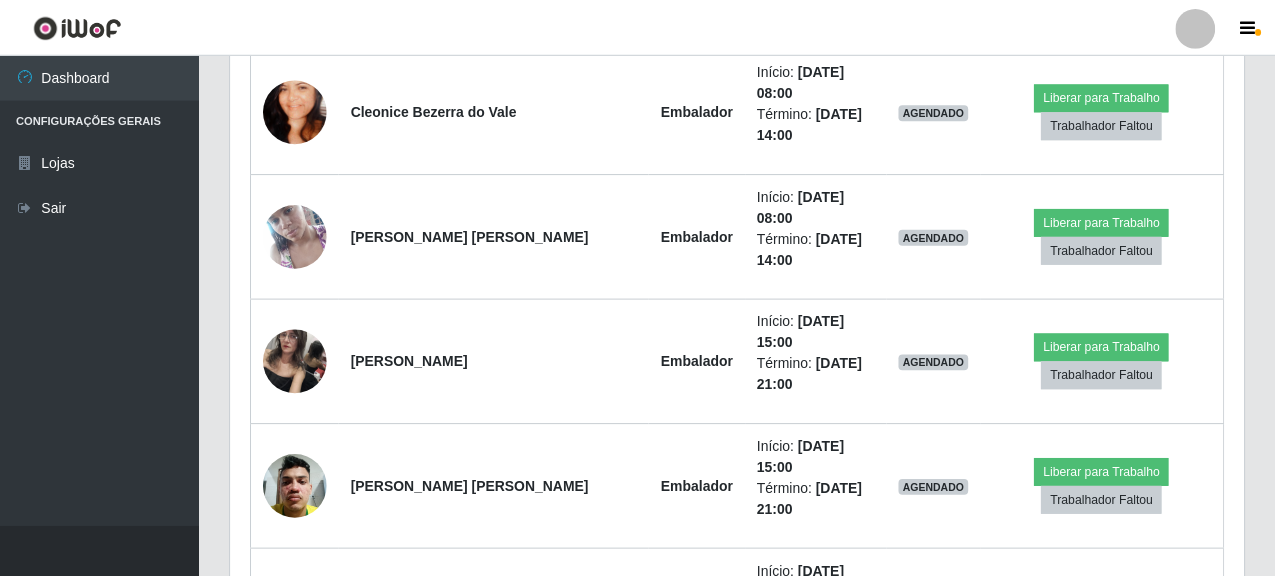 scroll, scrollTop: 999585, scrollLeft: 998987, axis: both 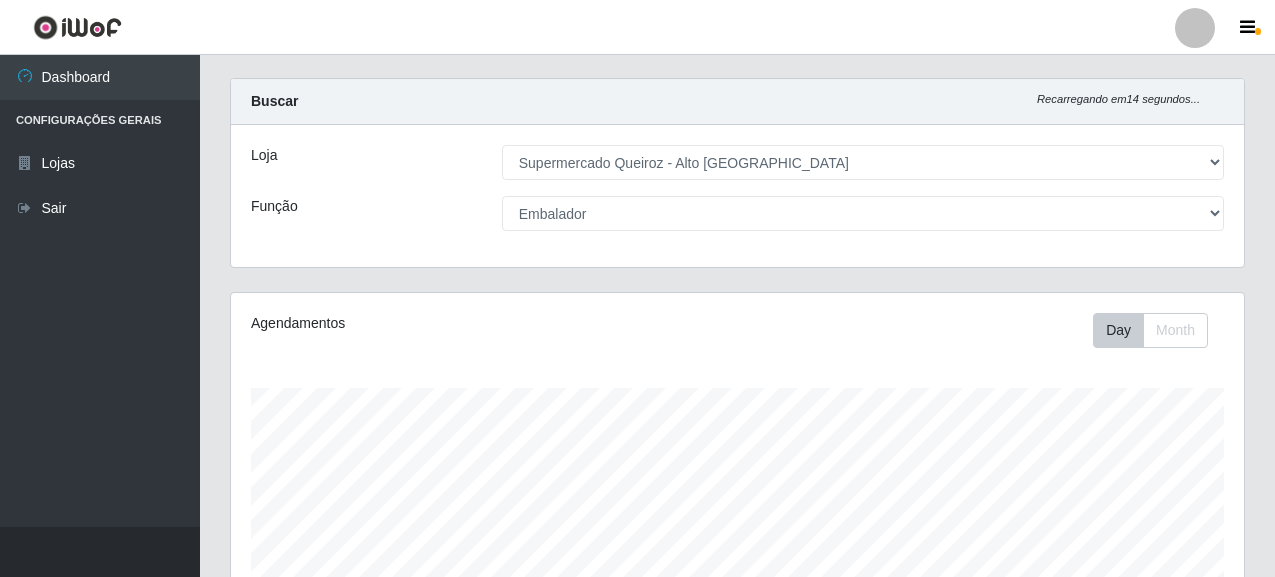drag, startPoint x: 1229, startPoint y: 2, endPoint x: 893, endPoint y: 90, distance: 347.3327 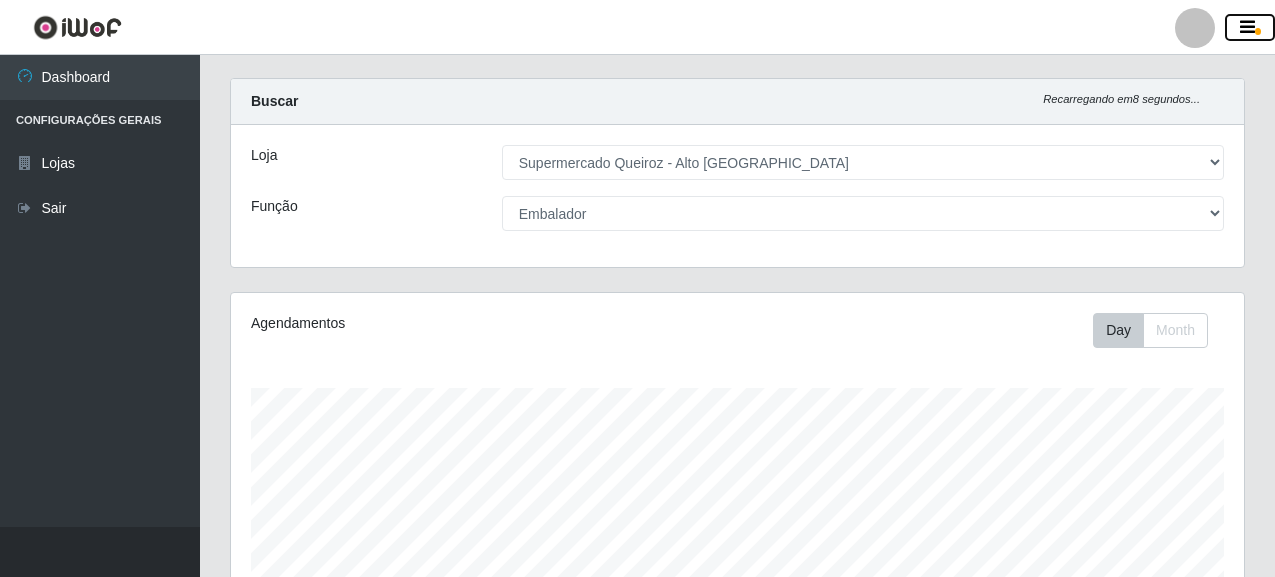 click at bounding box center (1250, 28) 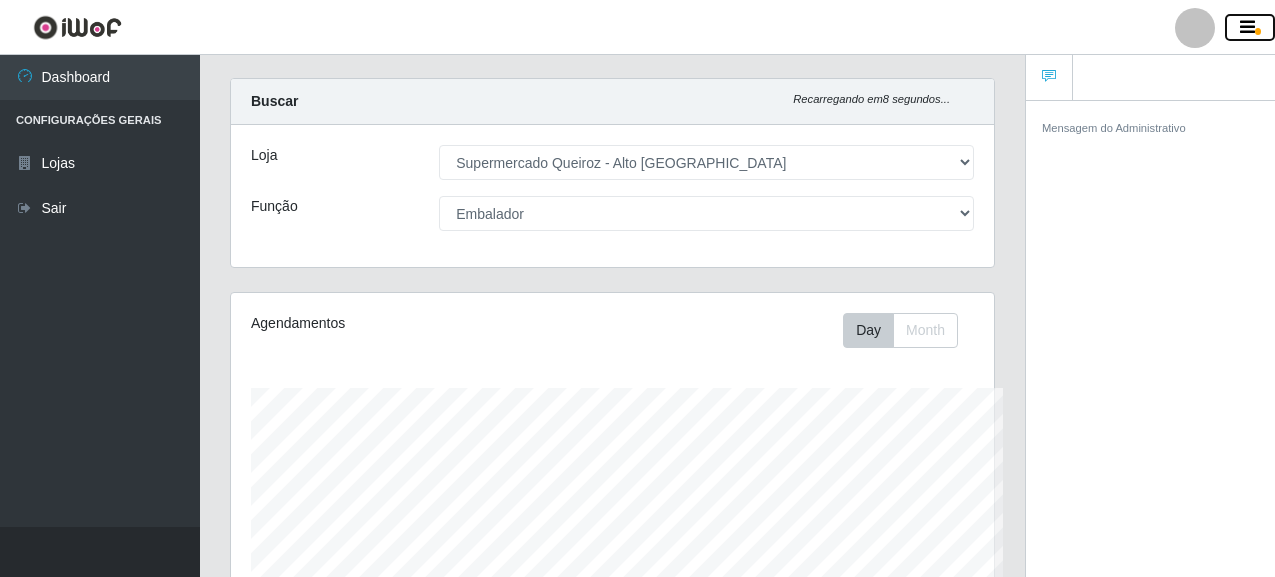 scroll, scrollTop: 999585, scrollLeft: 999237, axis: both 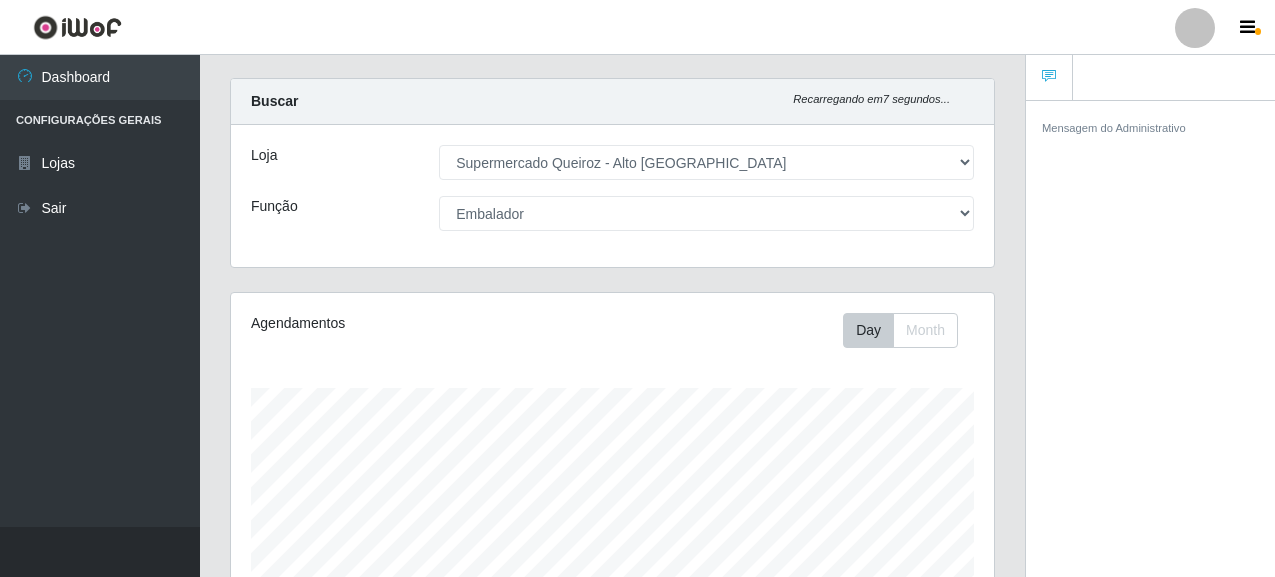 click at bounding box center (1049, 78) 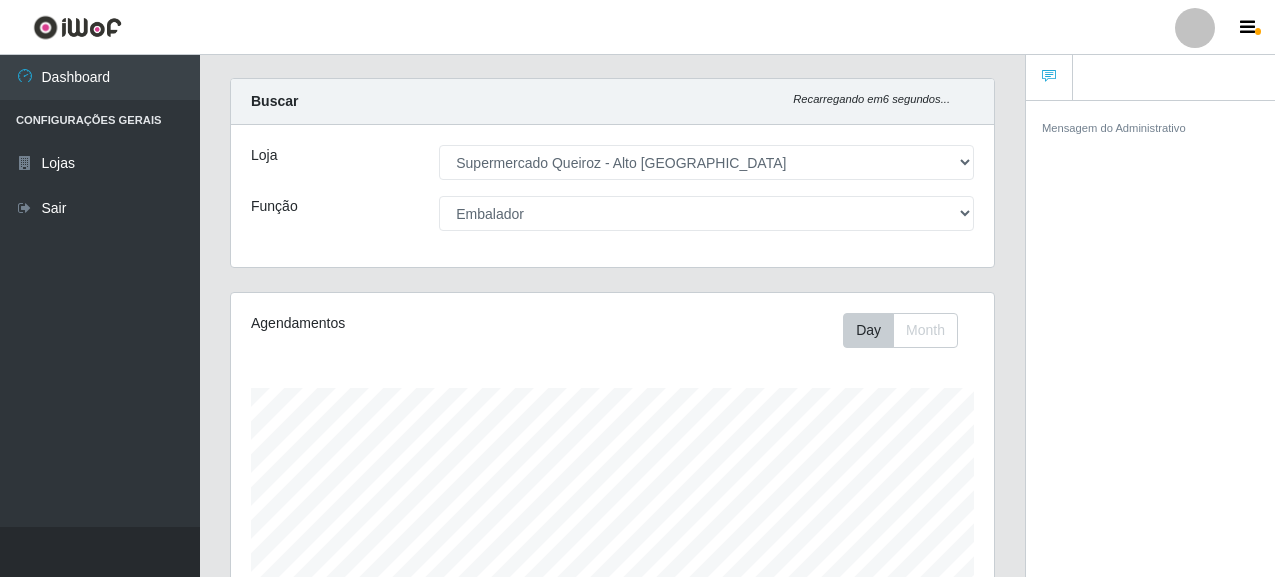 click at bounding box center [1195, 28] 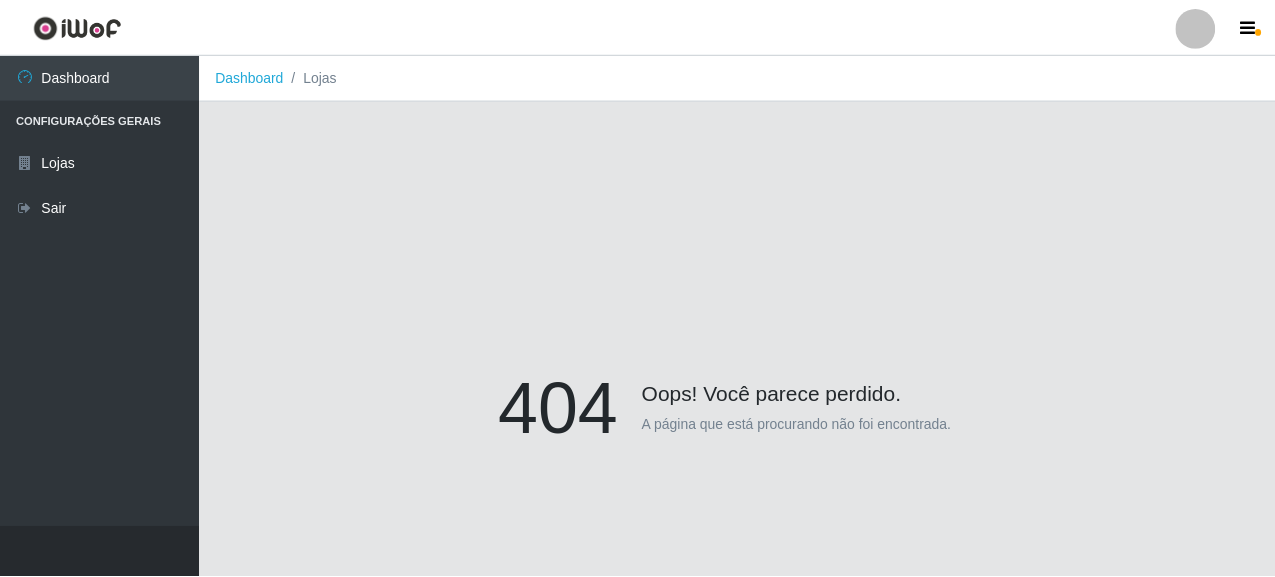 scroll, scrollTop: 0, scrollLeft: 0, axis: both 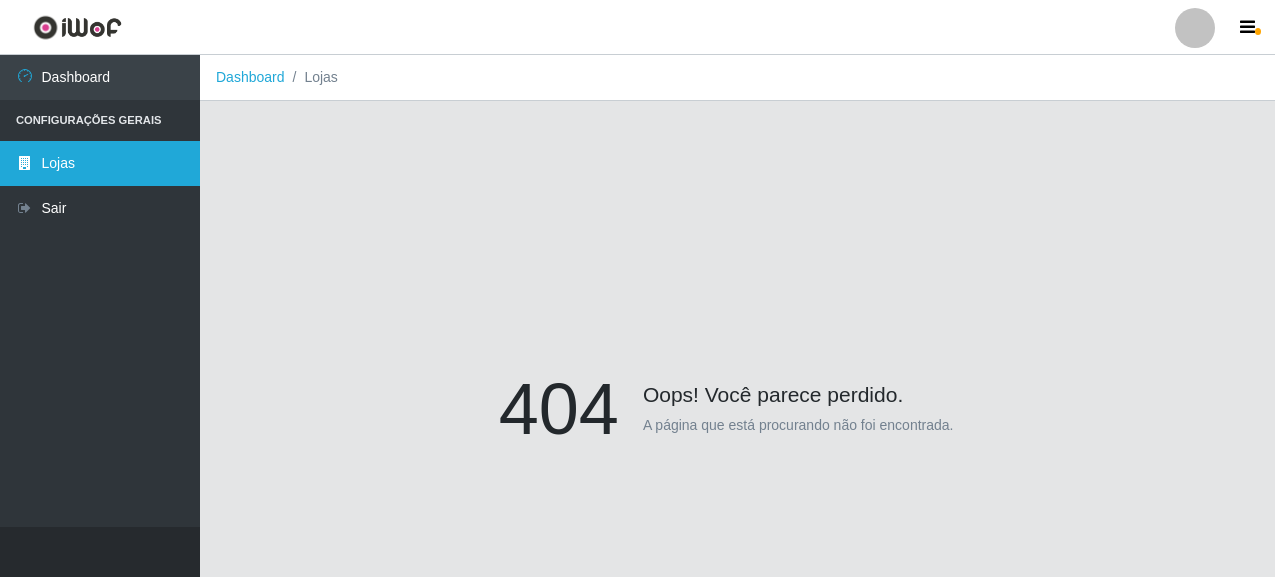 click on "Lojas" at bounding box center [100, 163] 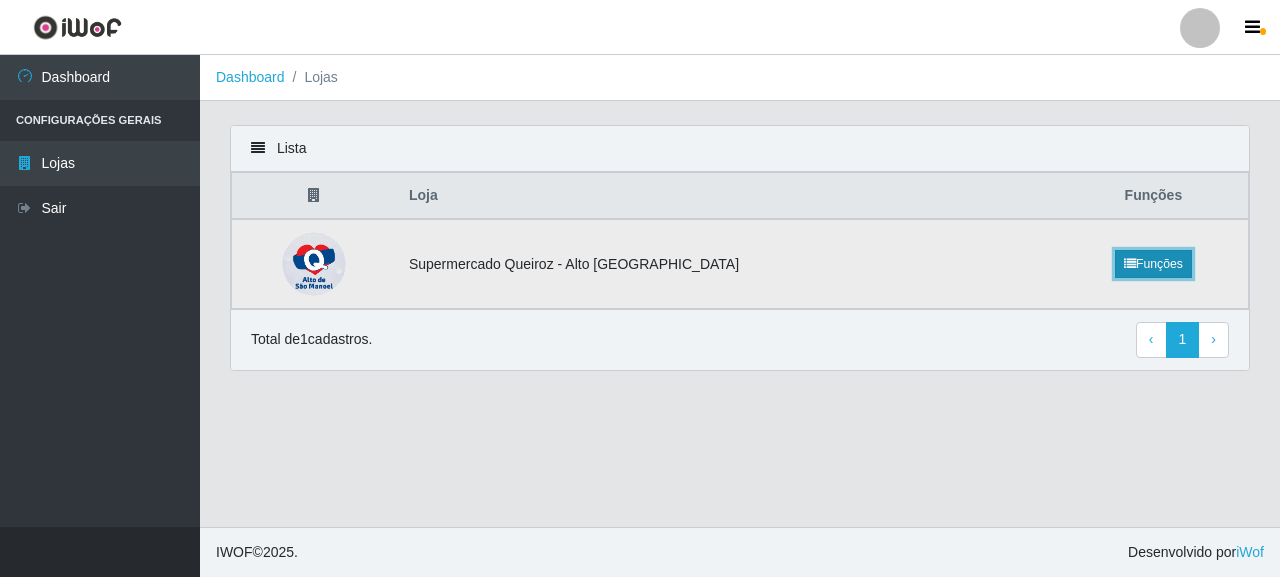 click on "Funções" at bounding box center (1153, 264) 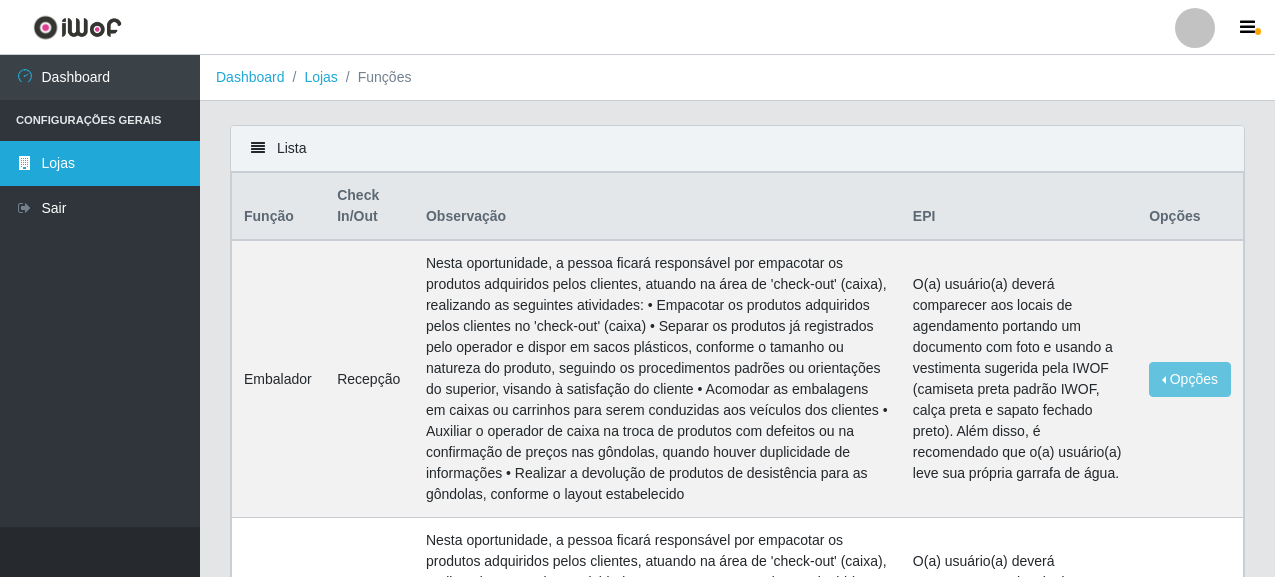 click on "Lojas" at bounding box center [100, 163] 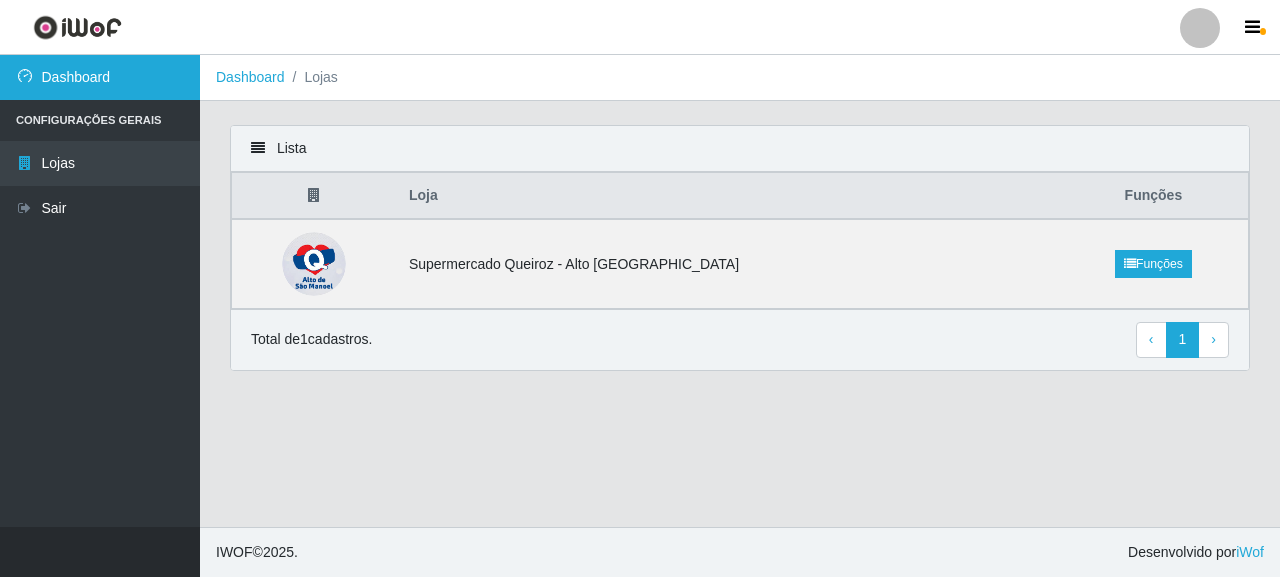 click on "Dashboard" at bounding box center (100, 77) 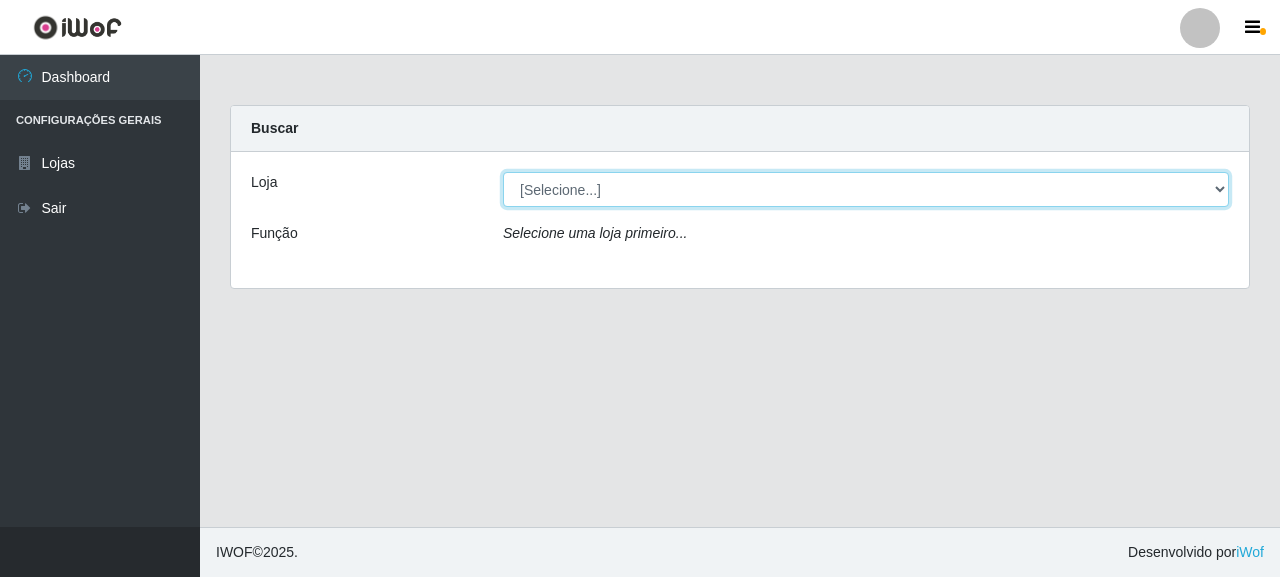 click on "[Selecione...] Supermercado Queiroz - [GEOGRAPHIC_DATA]" at bounding box center (866, 189) 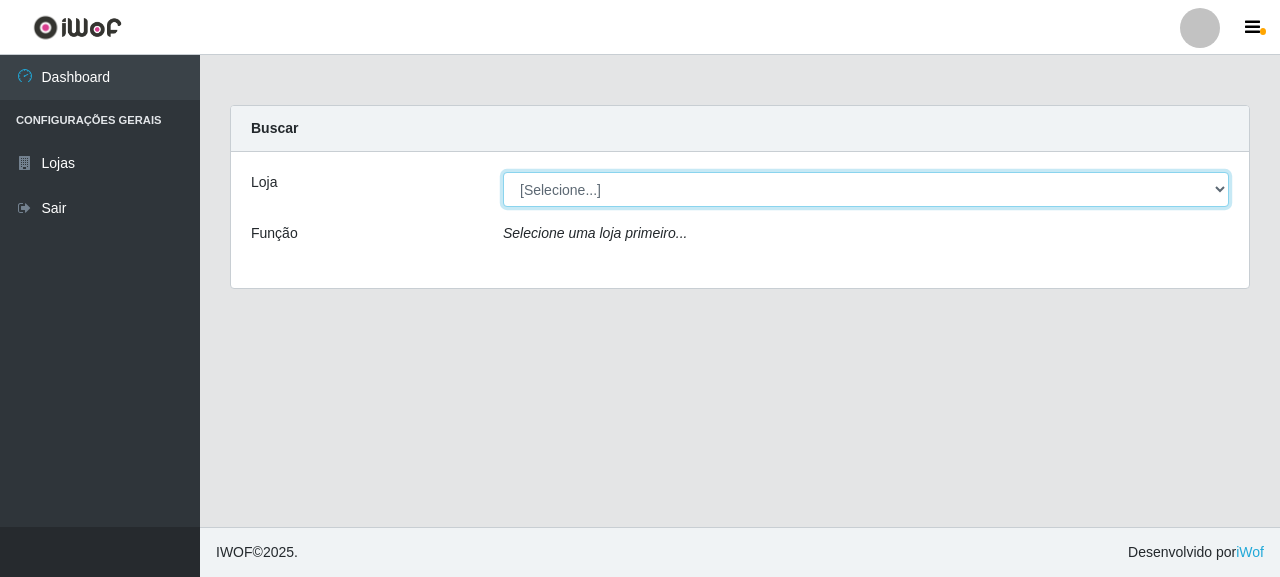 select on "496" 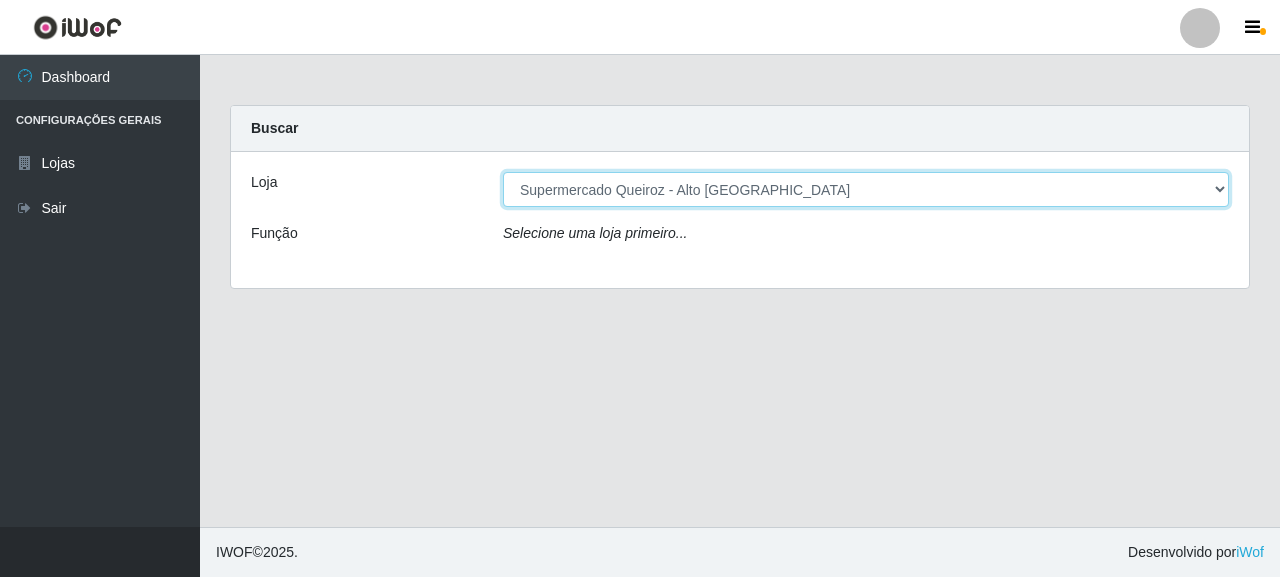 click on "[Selecione...] Supermercado Queiroz - [GEOGRAPHIC_DATA]" at bounding box center (866, 189) 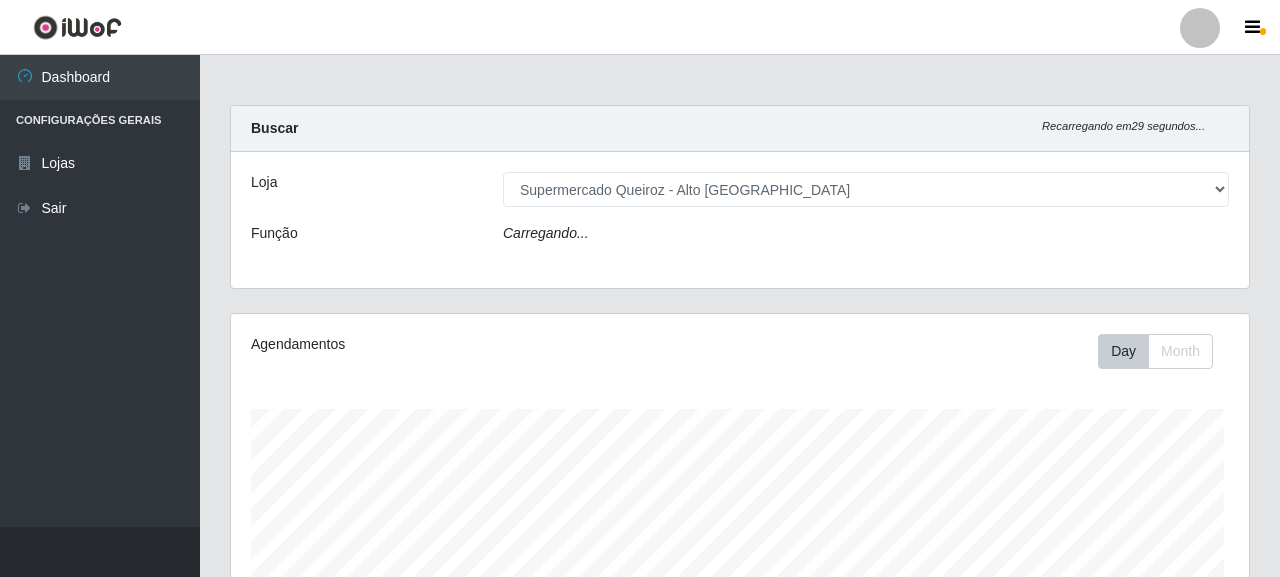 click at bounding box center (1200, 28) 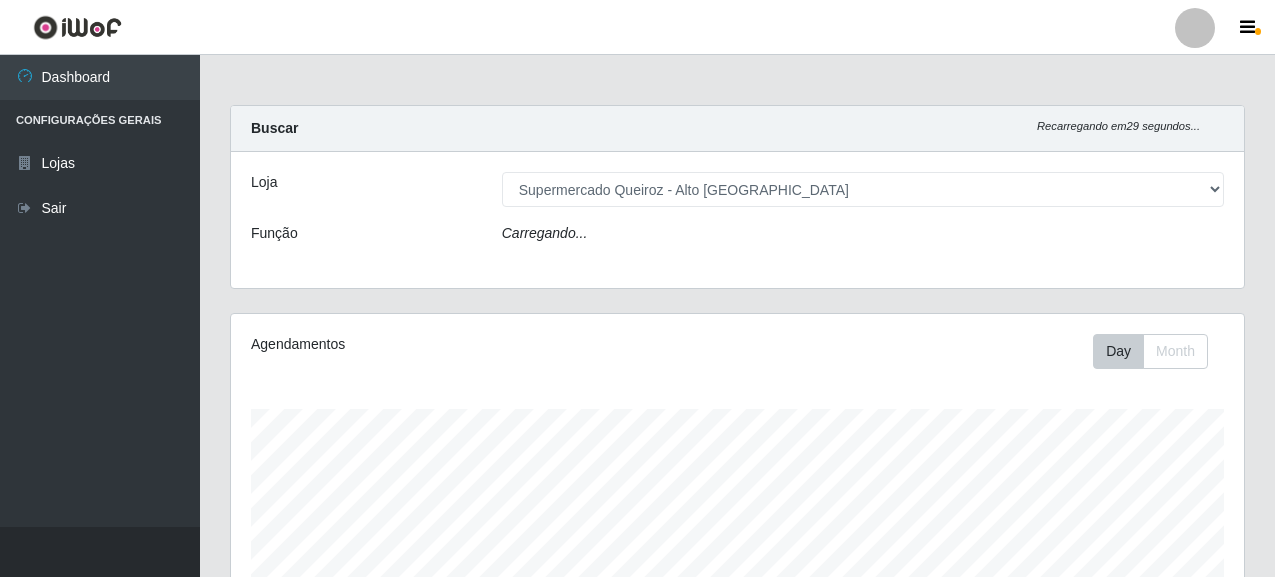 scroll, scrollTop: 999585, scrollLeft: 998987, axis: both 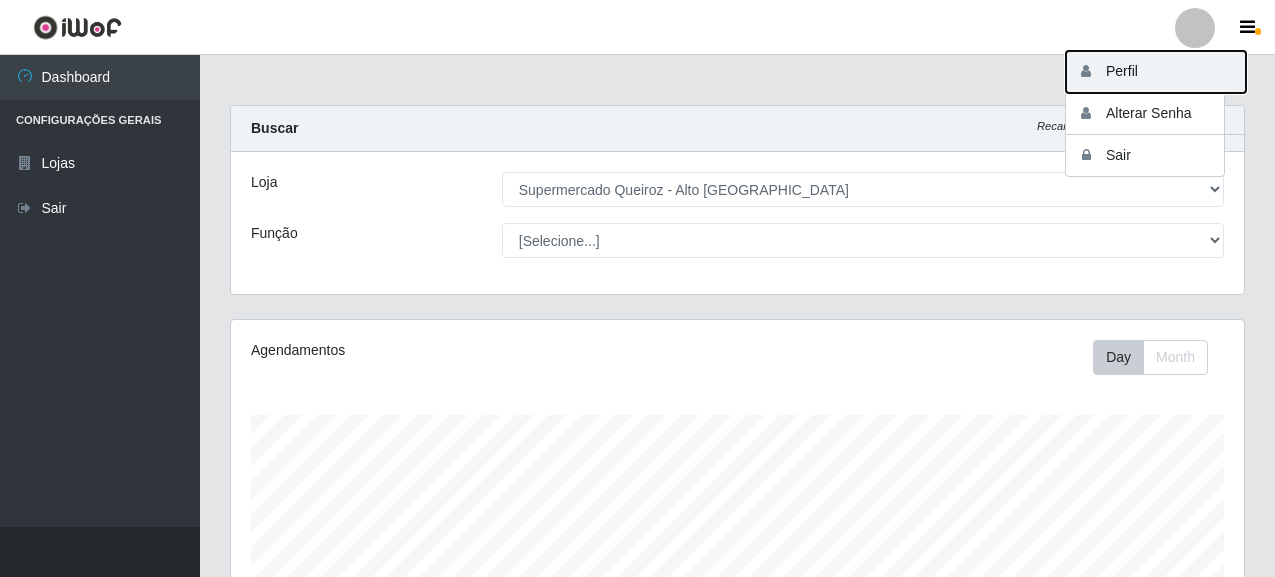 click on "Perfil" at bounding box center (1156, 72) 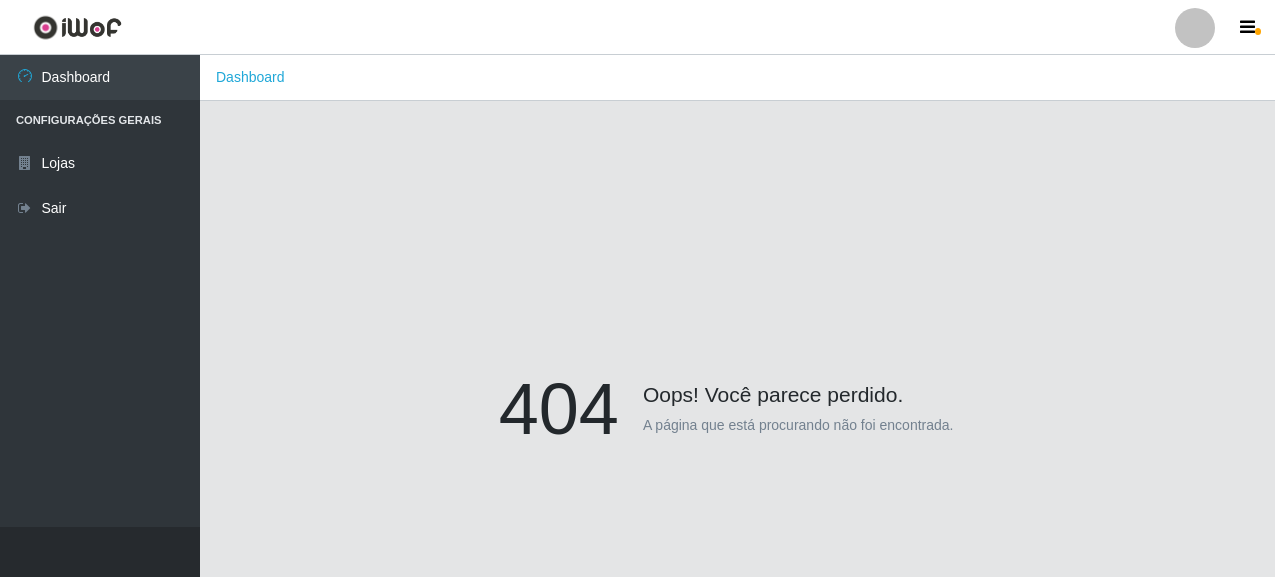 click at bounding box center (1195, 28) 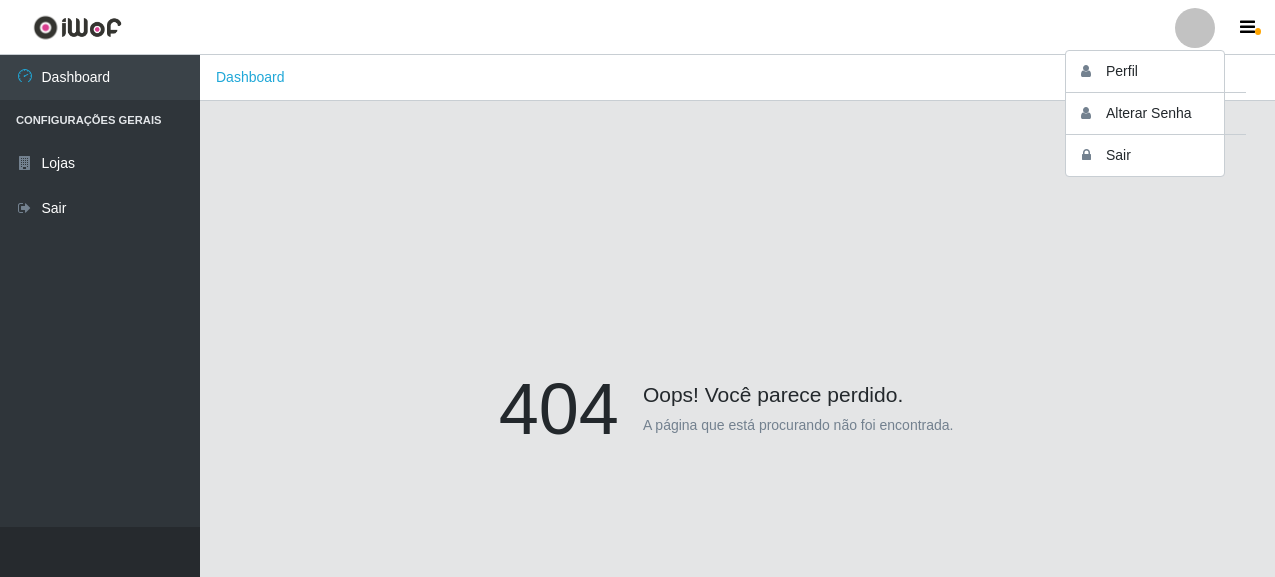 click on "404 Oops! Você parece perdido. A página que está procurando não foi encontrada." at bounding box center (737, 413) 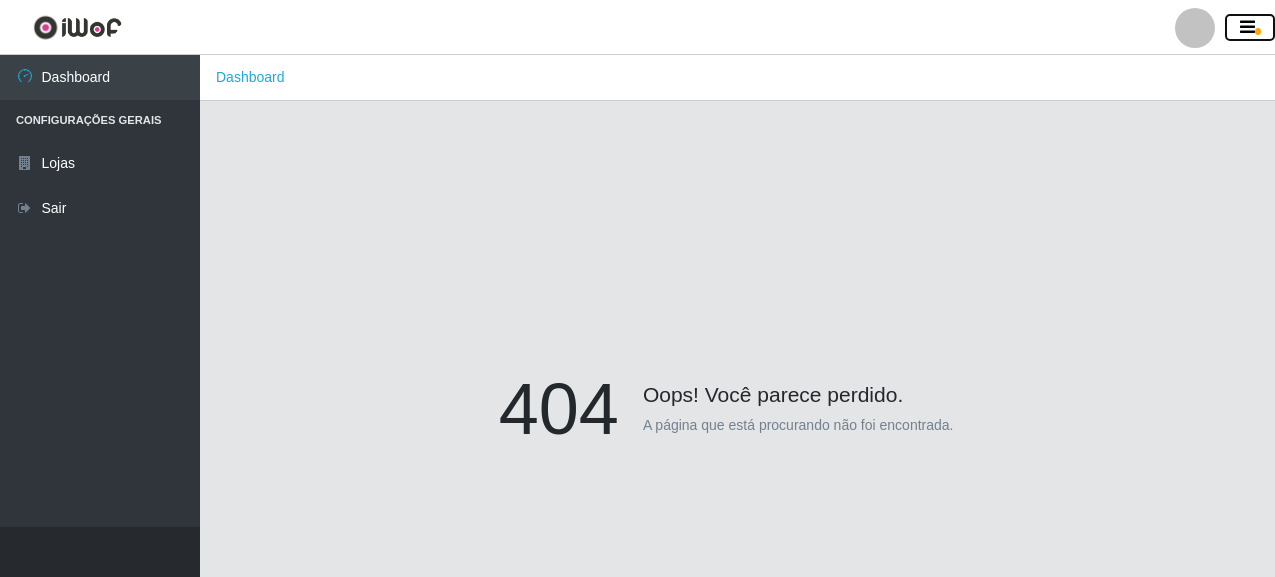click at bounding box center (1247, 28) 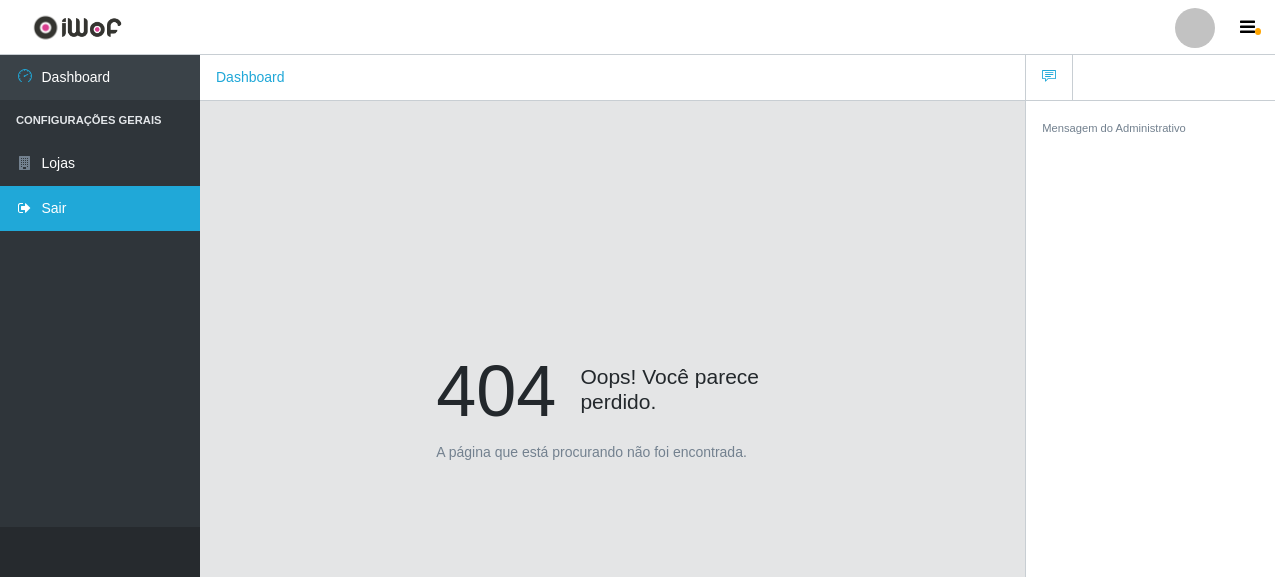 click on "Sair" at bounding box center (100, 208) 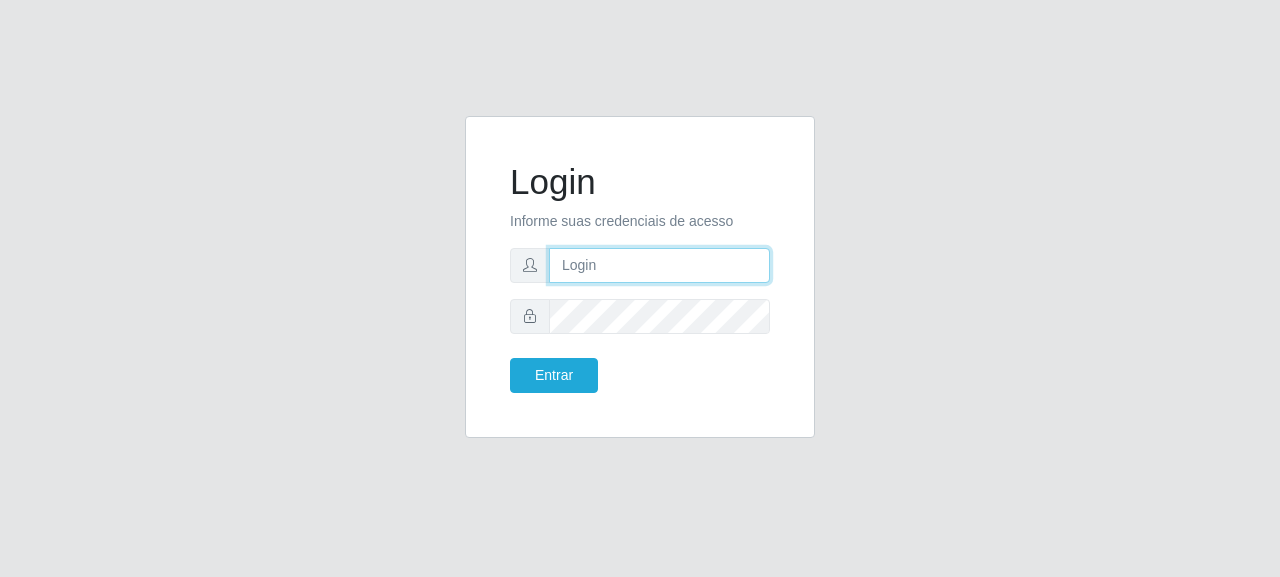 click at bounding box center [659, 265] 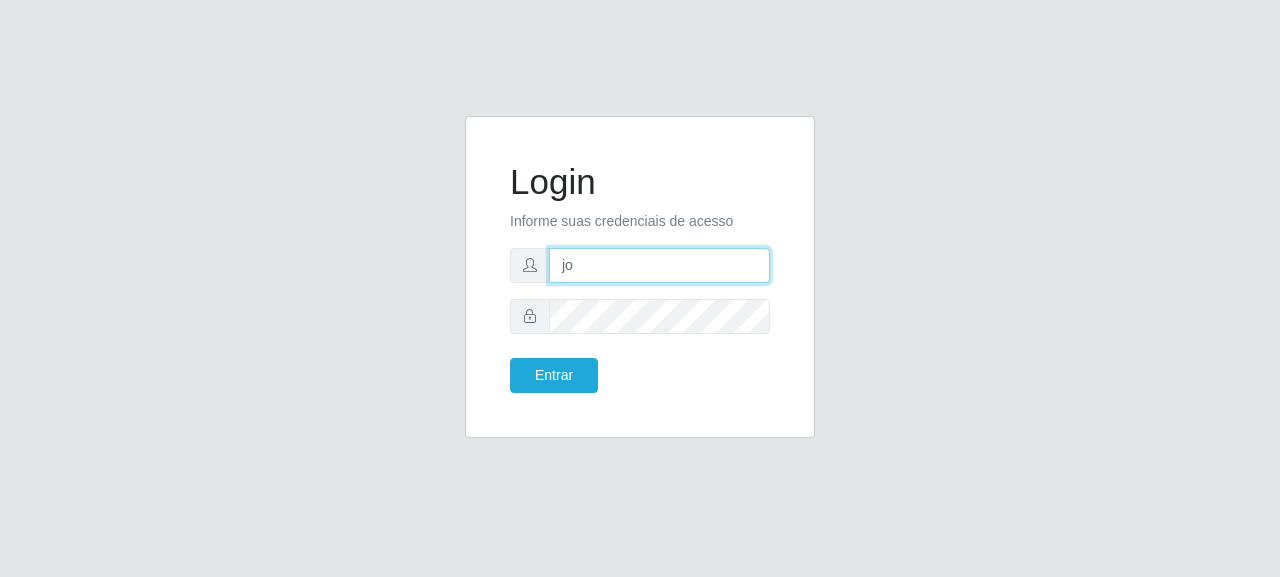 type on "[EMAIL_ADDRESS][DOMAIN_NAME]" 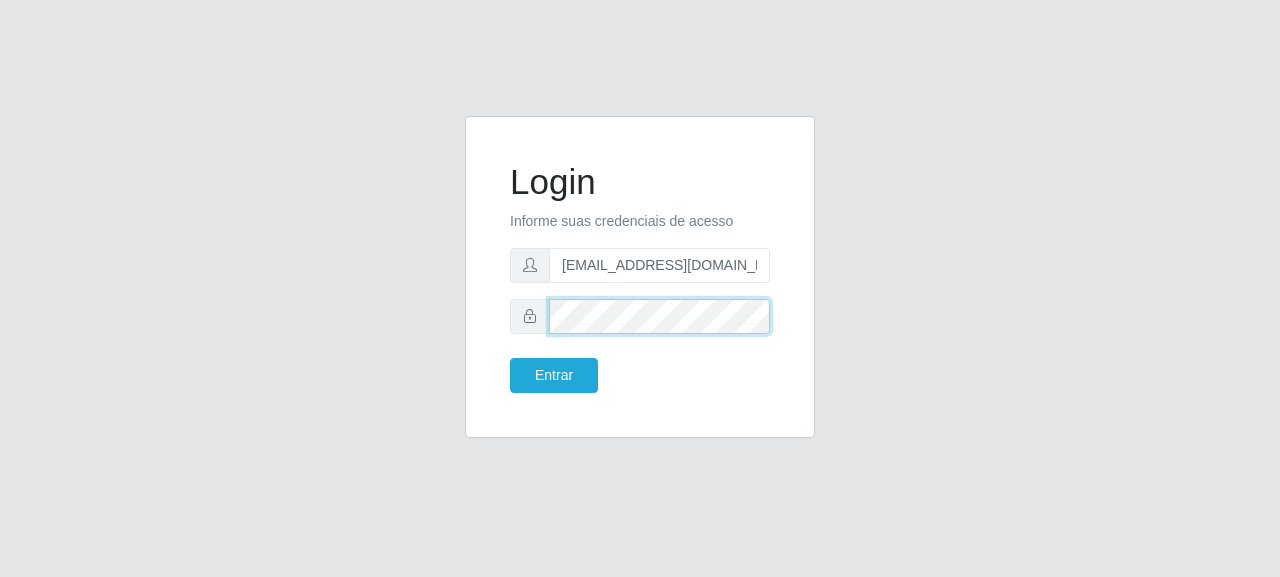 click on "Entrar" at bounding box center (554, 375) 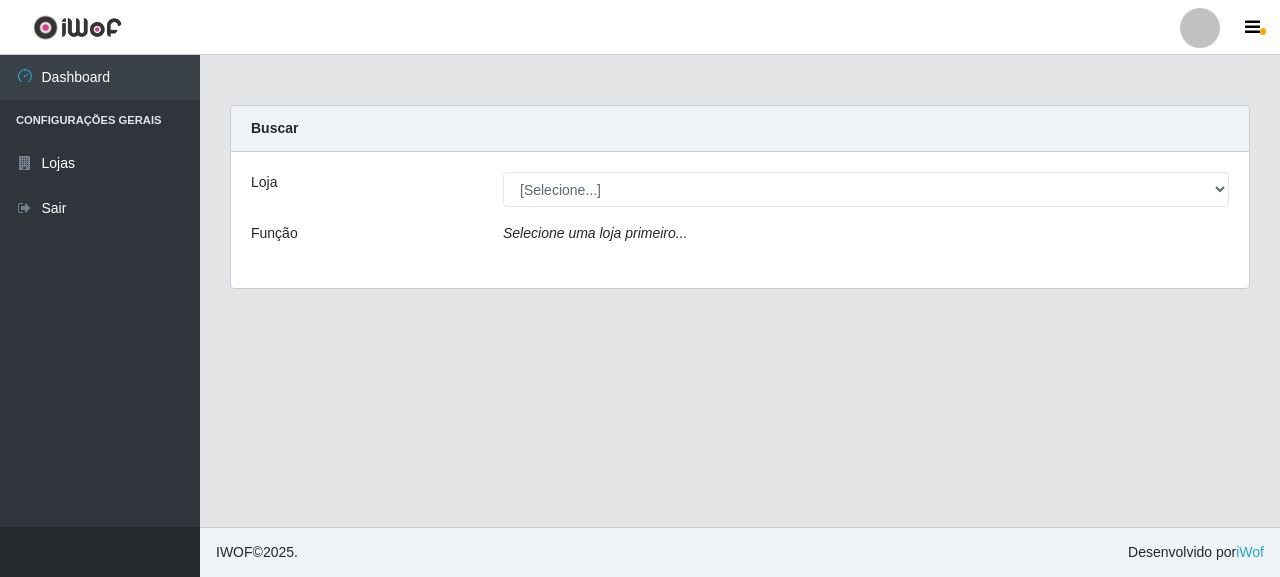 click on "Loja [Selecione...] Supermercado Queiroz - [GEOGRAPHIC_DATA] Função Selecione uma loja primeiro..." at bounding box center (740, 220) 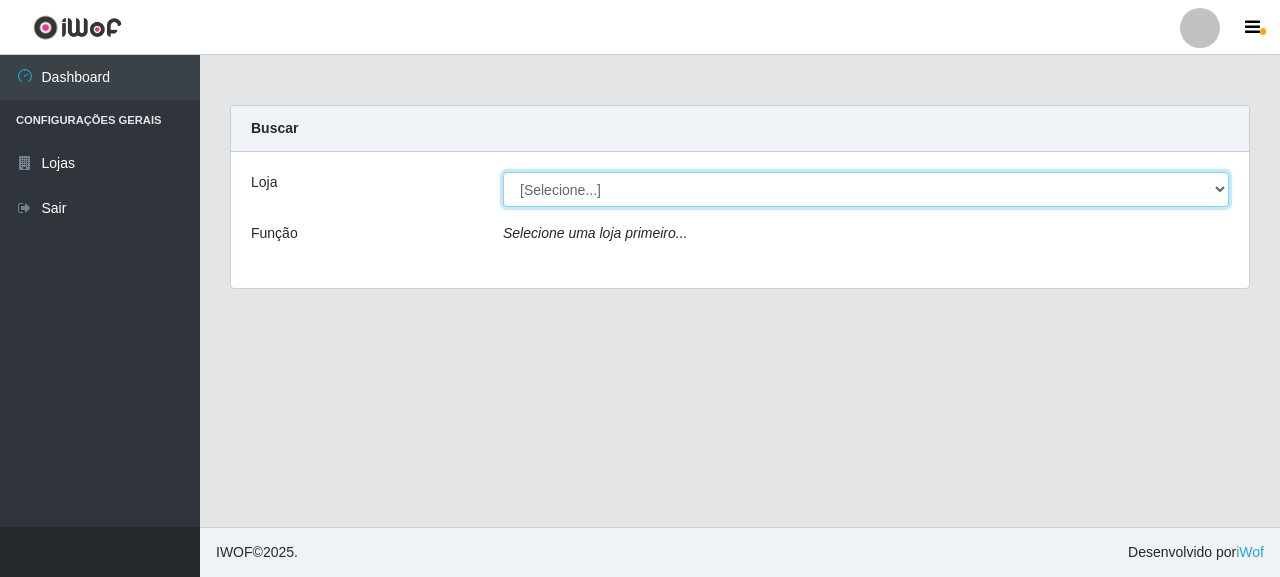 click on "[Selecione...] Supermercado Queiroz - [GEOGRAPHIC_DATA]" at bounding box center (866, 189) 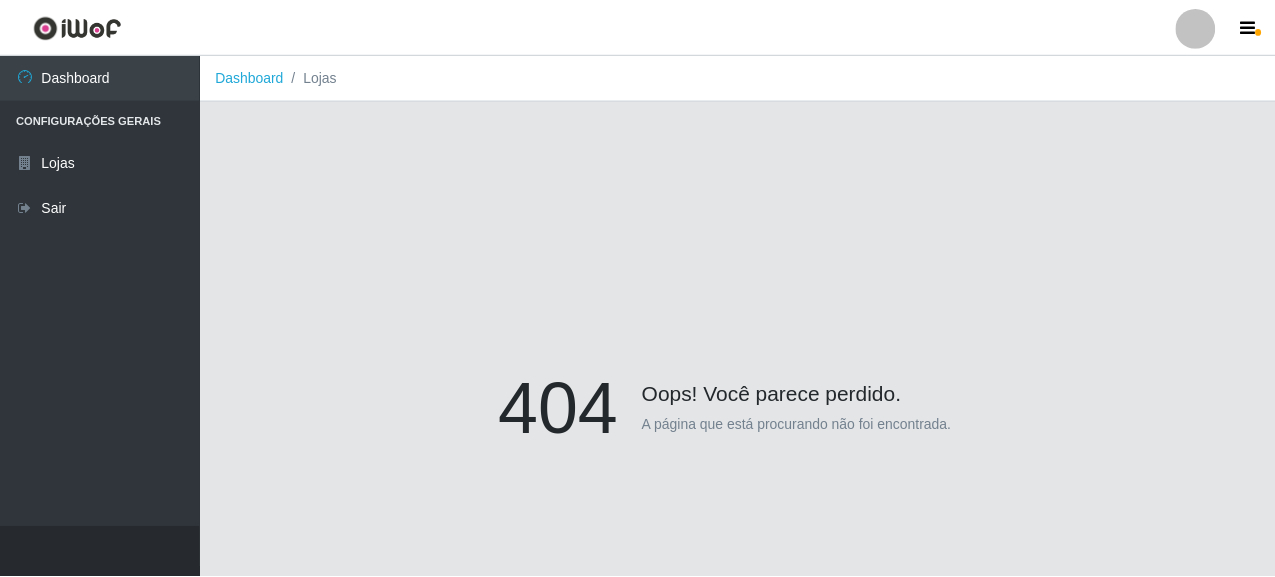 scroll, scrollTop: 0, scrollLeft: 0, axis: both 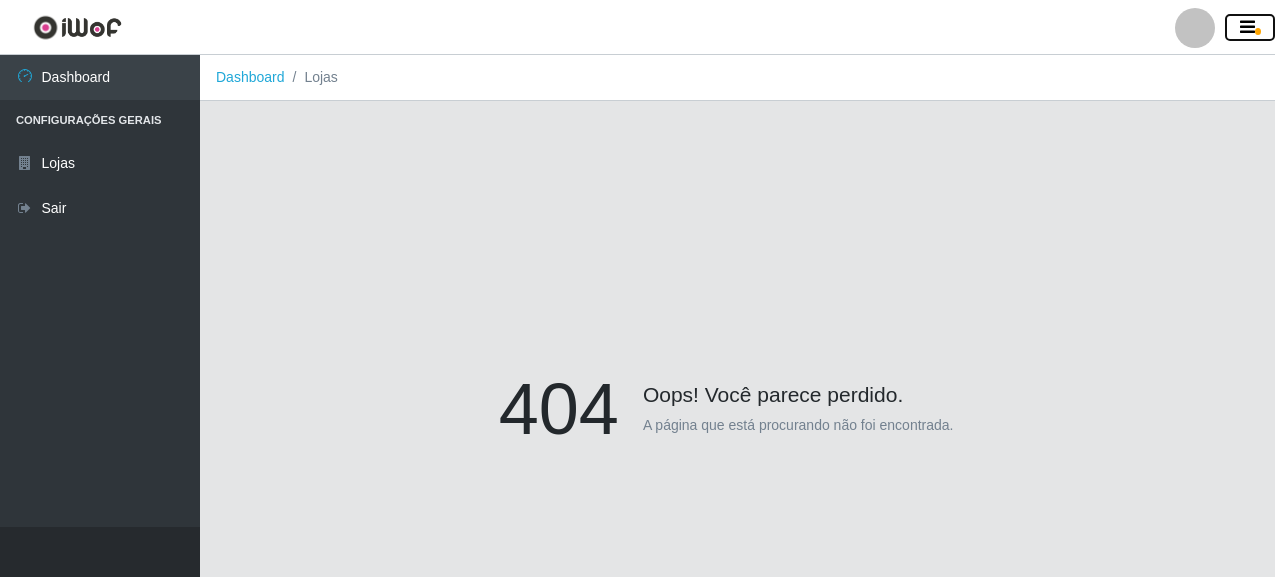 click at bounding box center (1247, 28) 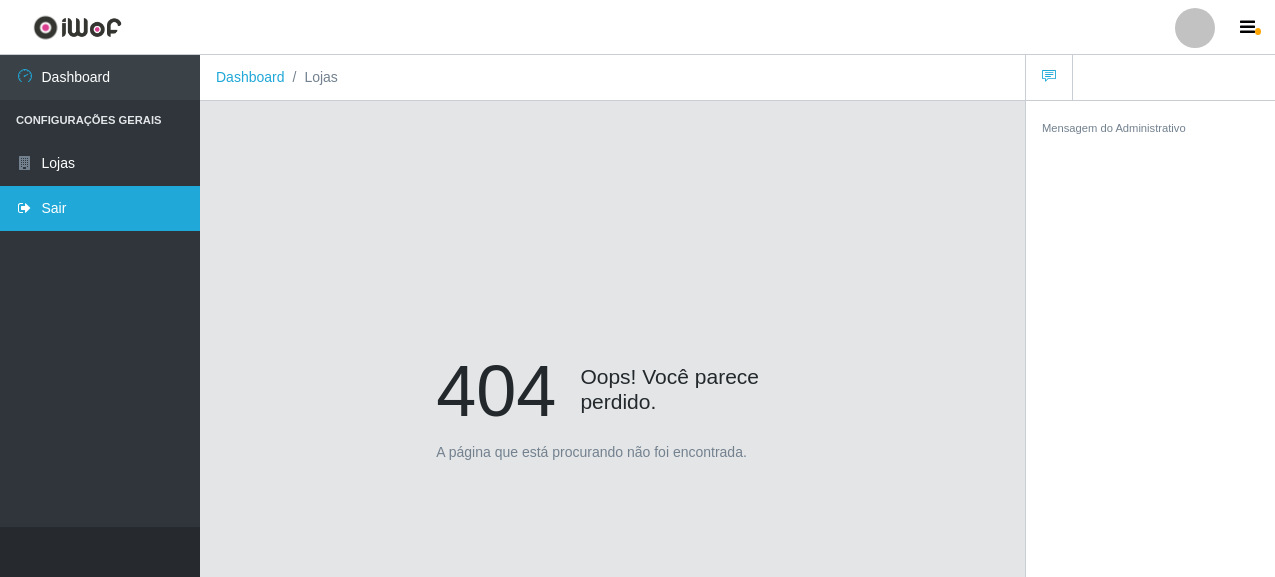 click on "Sair" at bounding box center [100, 208] 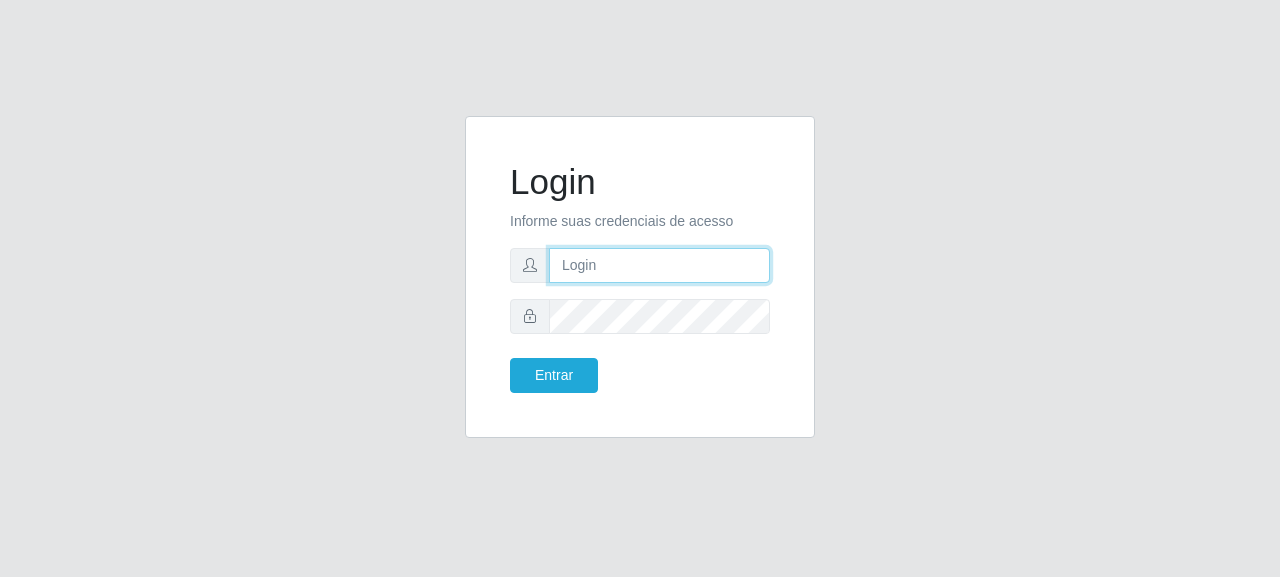 click at bounding box center [659, 265] 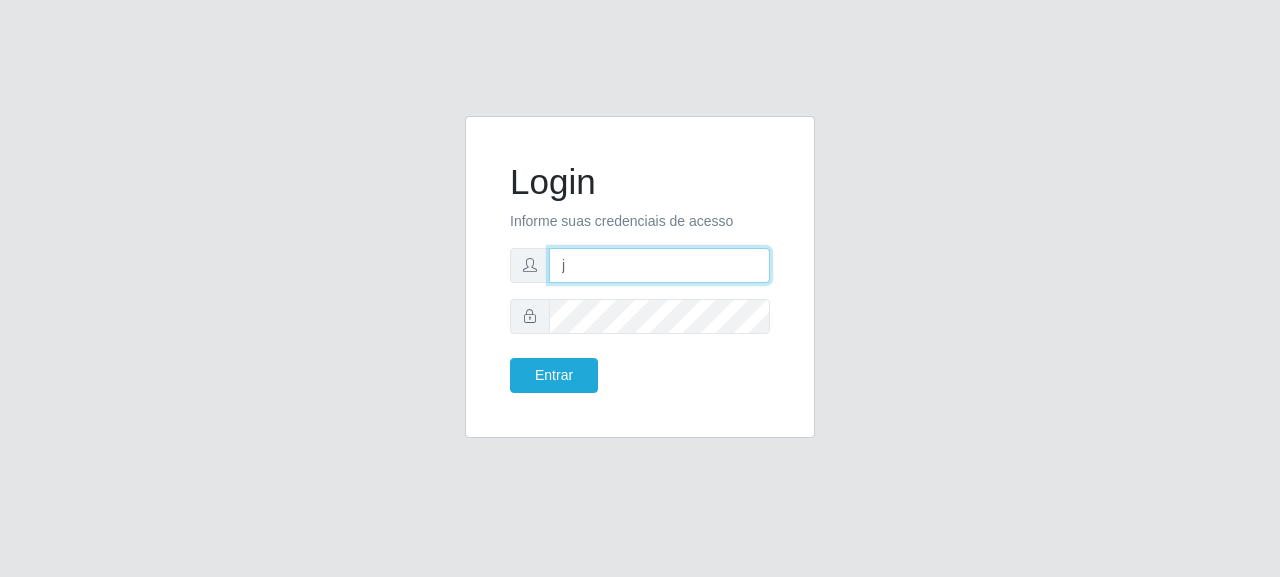 type on "[EMAIL_ADDRESS][DOMAIN_NAME]" 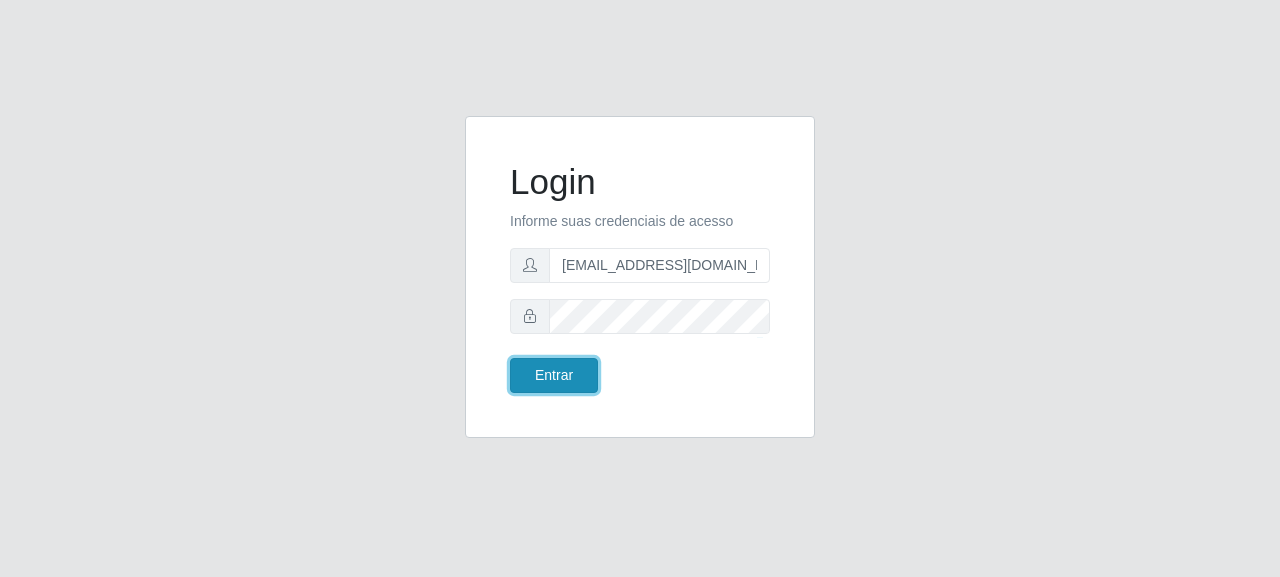 click on "Entrar" at bounding box center (554, 375) 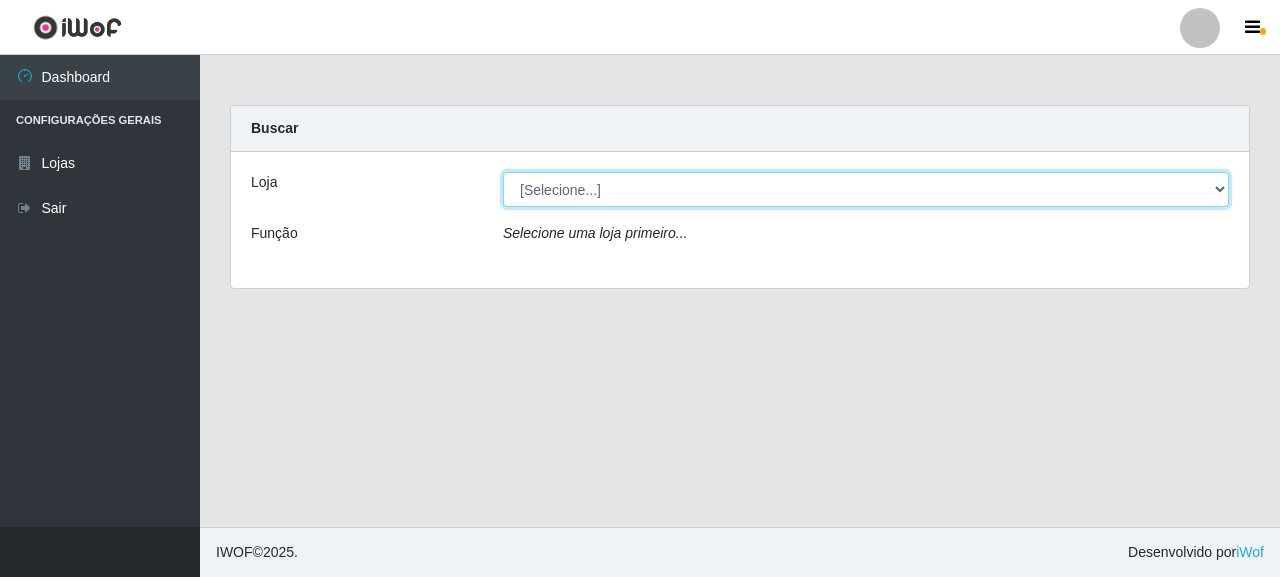 click on "[Selecione...] Supermercado Queiroz - [GEOGRAPHIC_DATA]" at bounding box center (866, 189) 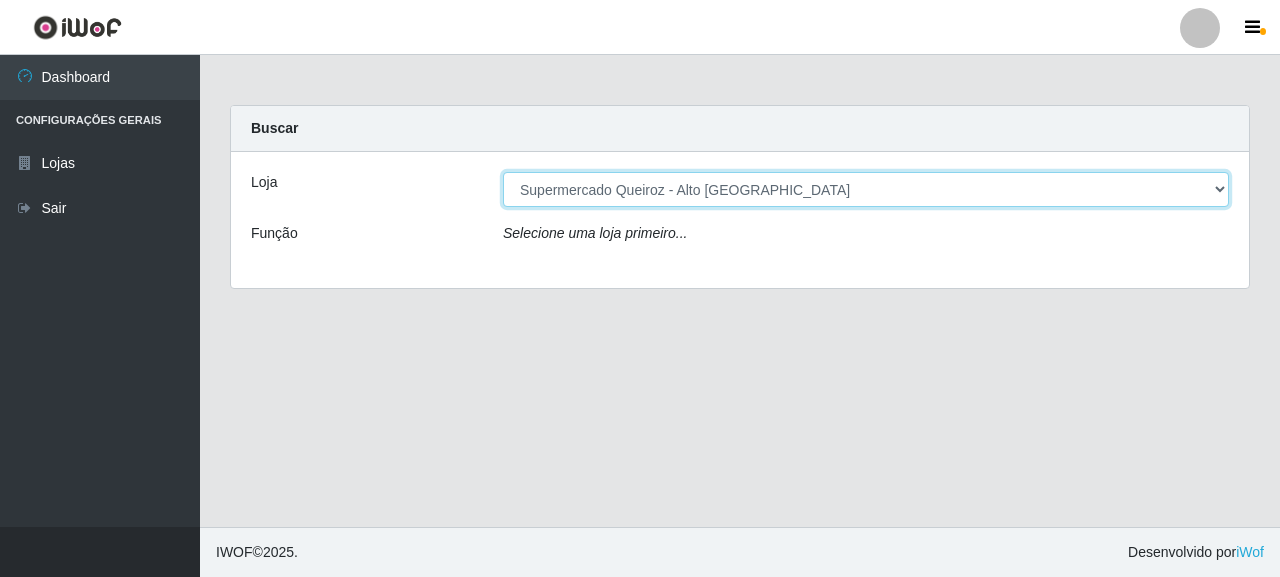 click on "[Selecione...] Supermercado Queiroz - [GEOGRAPHIC_DATA]" at bounding box center [866, 189] 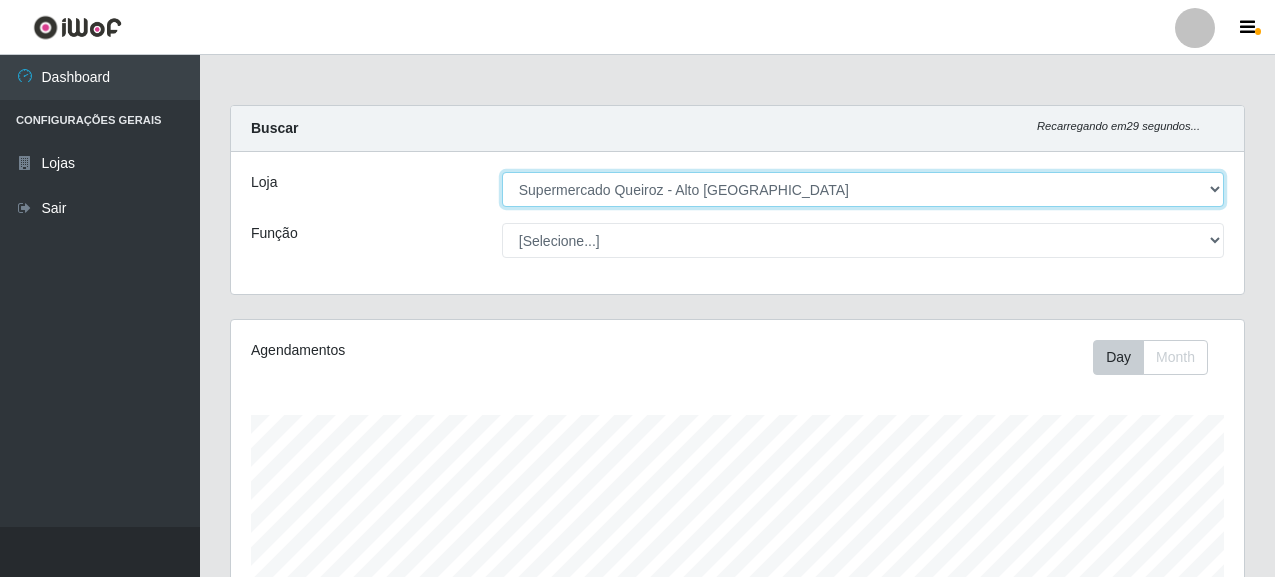scroll, scrollTop: 999585, scrollLeft: 998987, axis: both 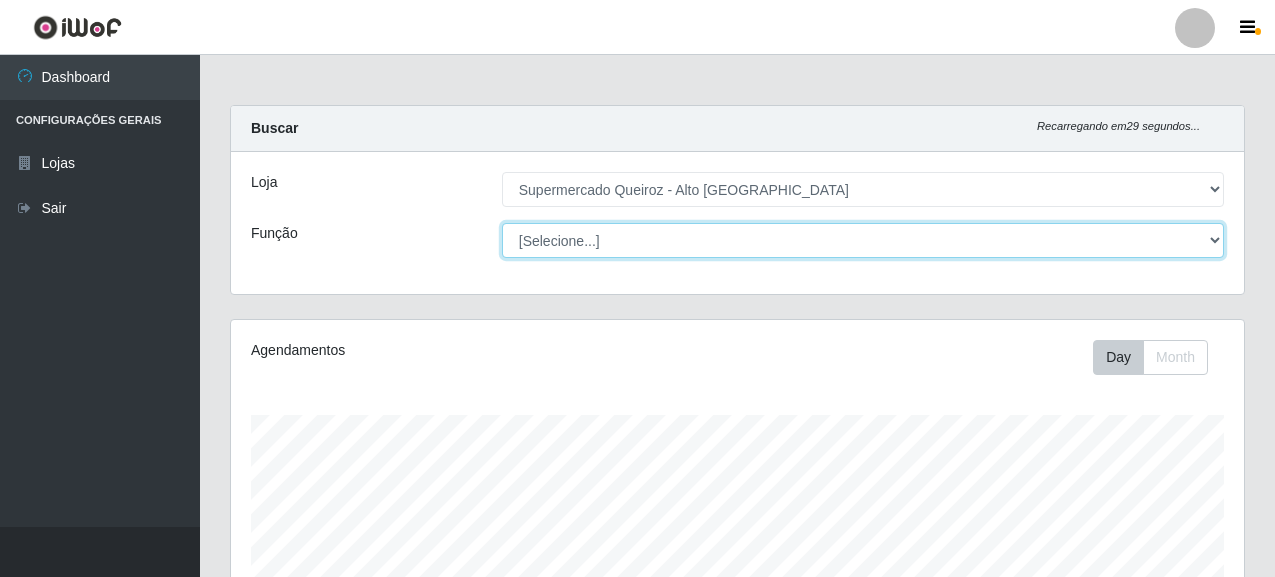 click on "[Selecione...] Embalador Embalador + Embalador ++ Repositor  Repositor + Repositor ++" at bounding box center [863, 240] 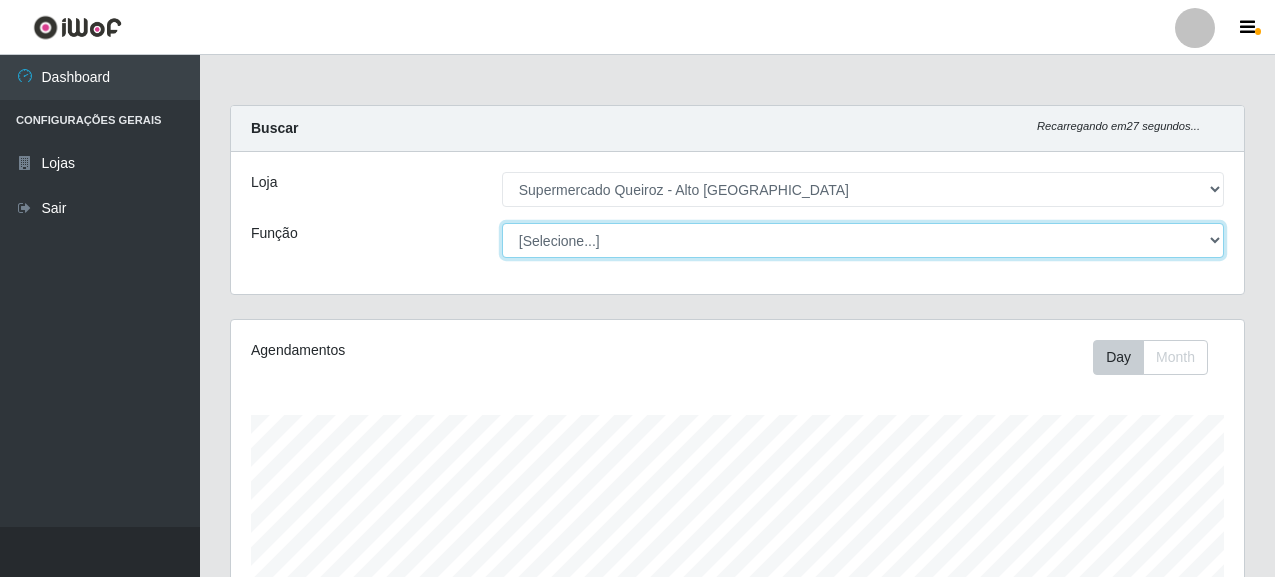 select on "1" 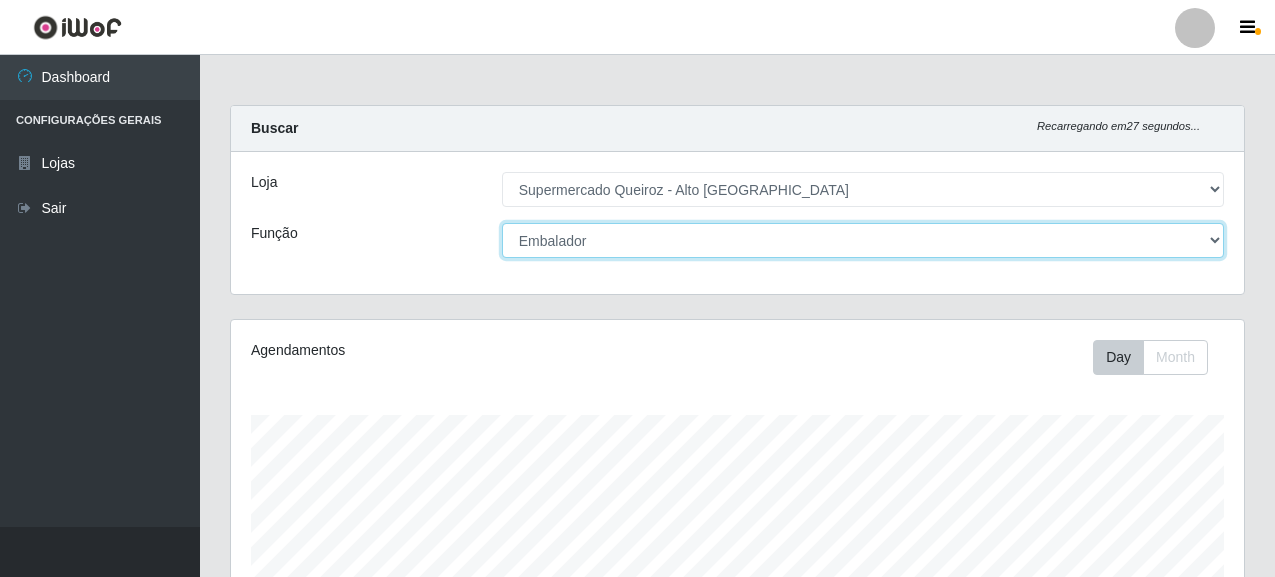click on "[Selecione...] Embalador Embalador + Embalador ++ Repositor  Repositor + Repositor ++" at bounding box center (863, 240) 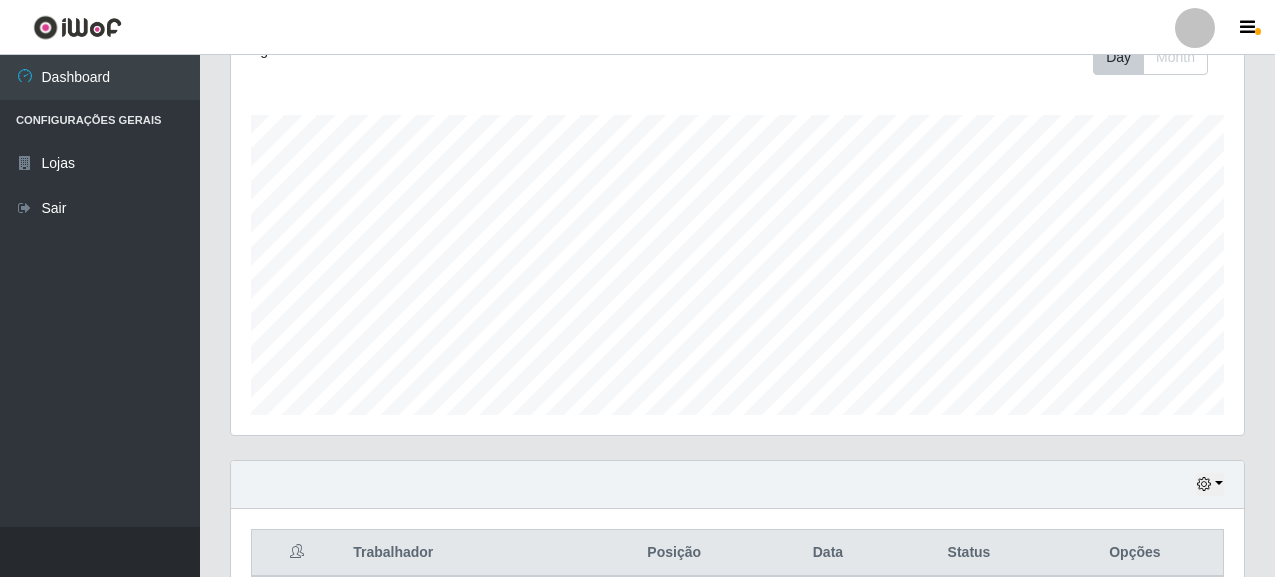 scroll, scrollTop: 395, scrollLeft: 0, axis: vertical 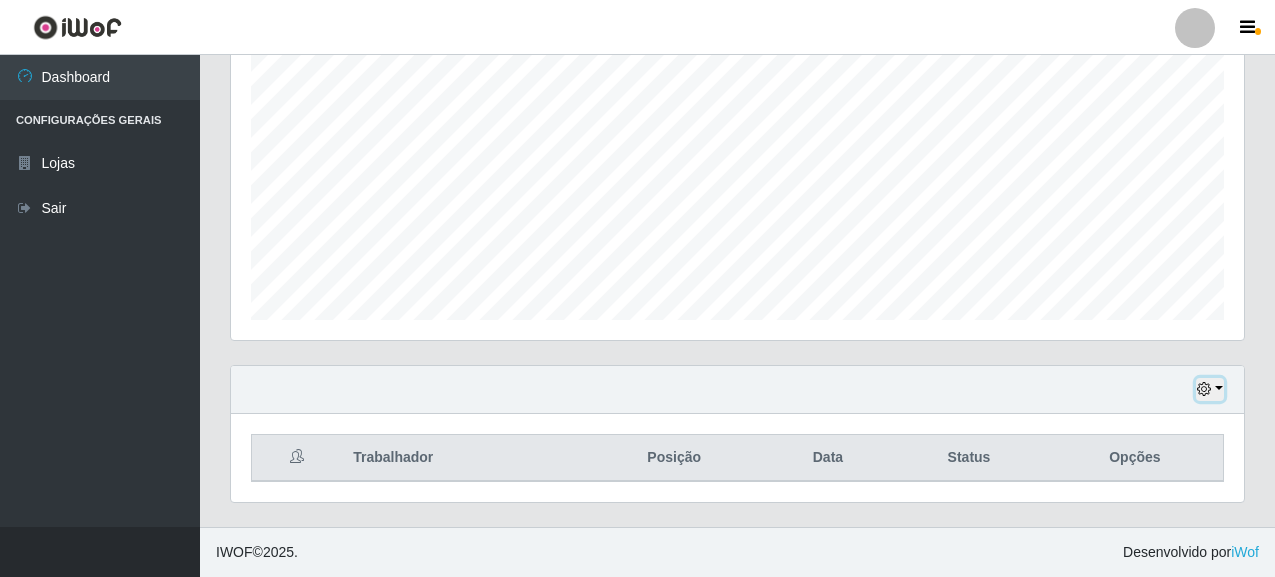 click at bounding box center (1204, 389) 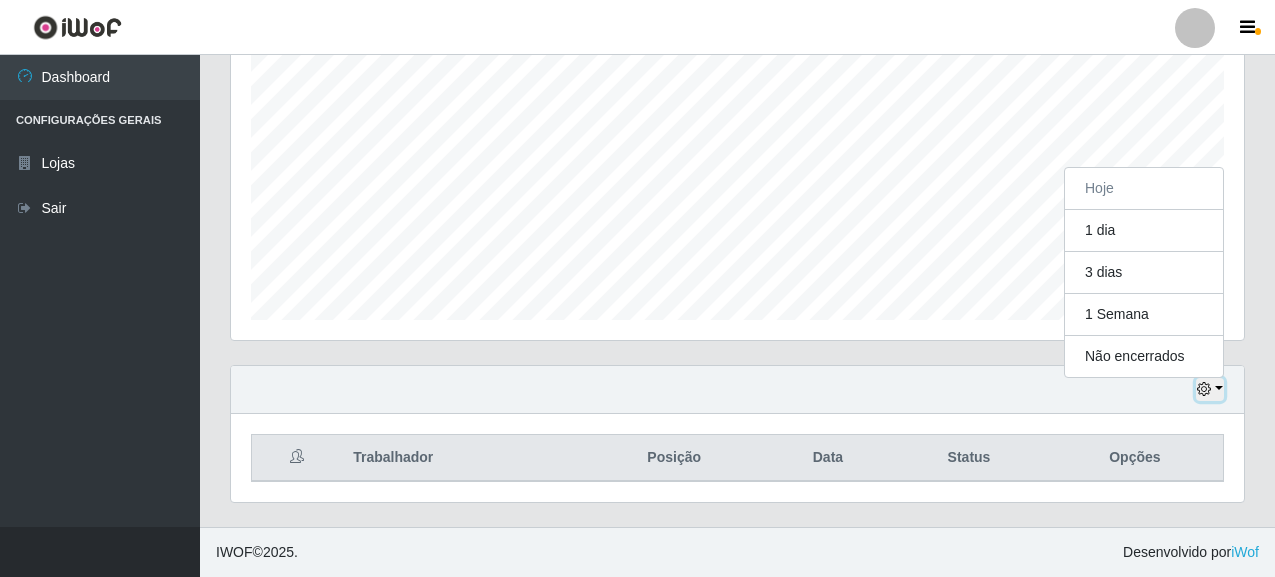 scroll, scrollTop: 415, scrollLeft: 1013, axis: both 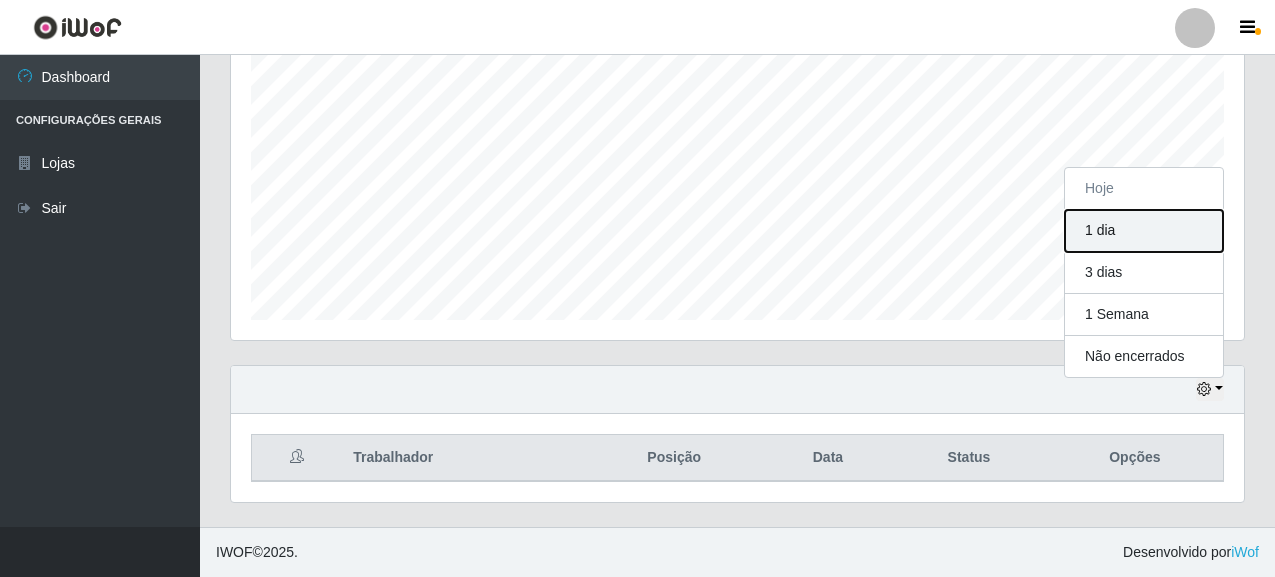 click on "1 dia" at bounding box center [1144, 231] 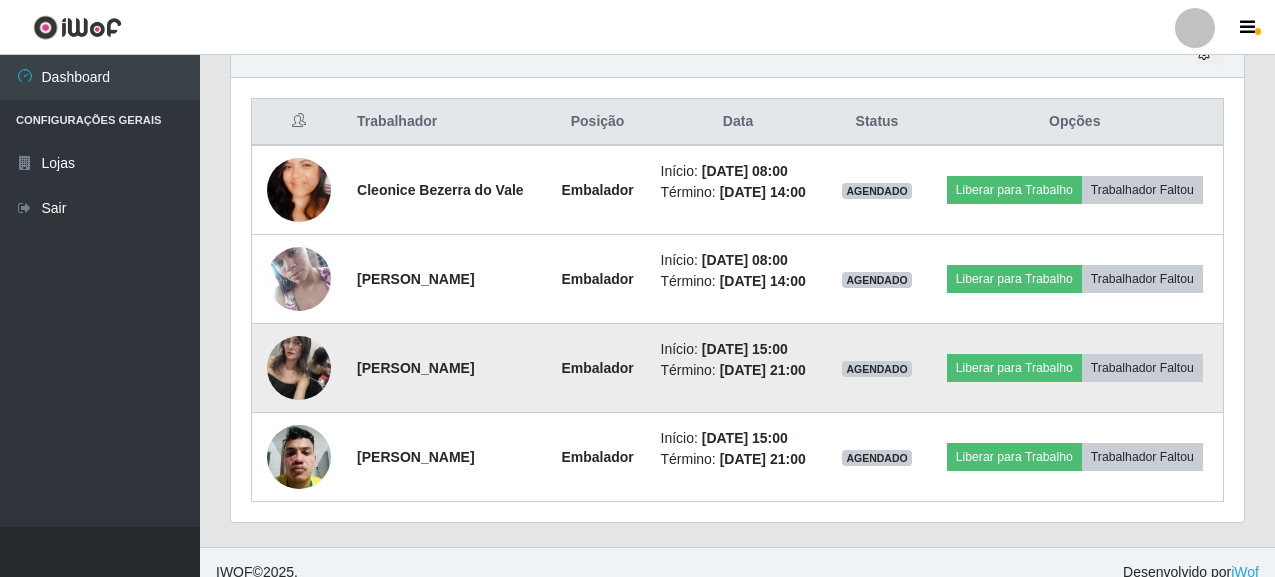 scroll, scrollTop: 751, scrollLeft: 0, axis: vertical 